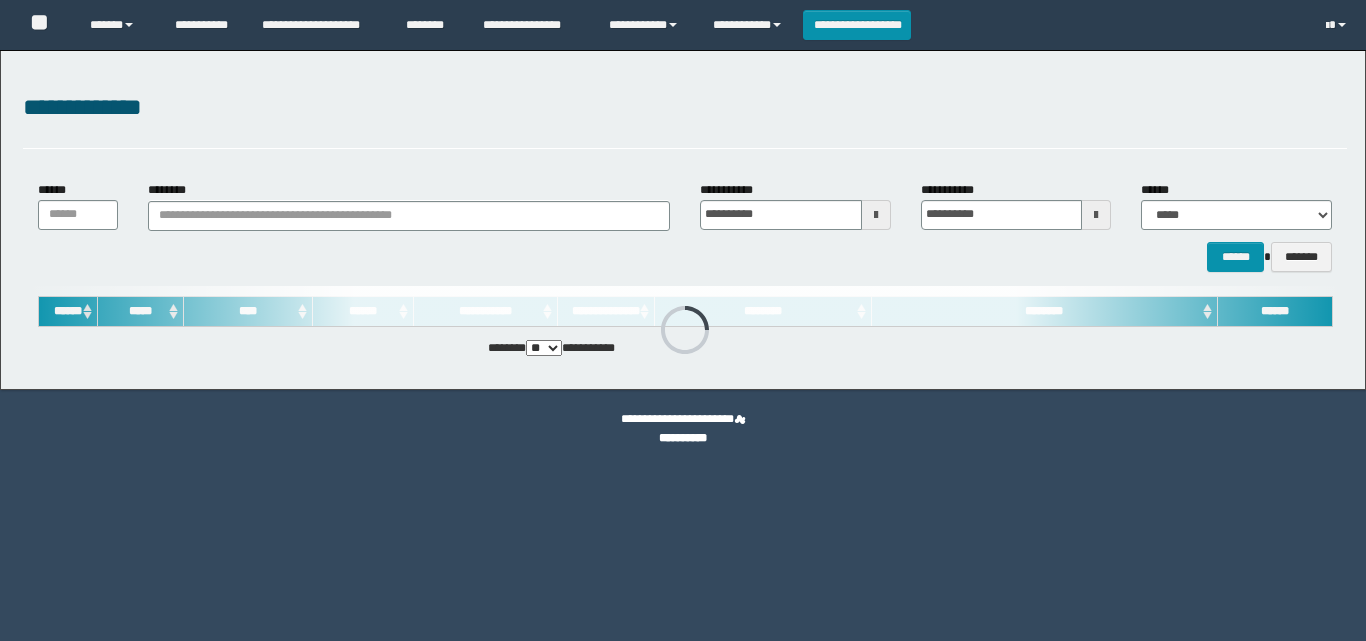 scroll, scrollTop: 0, scrollLeft: 0, axis: both 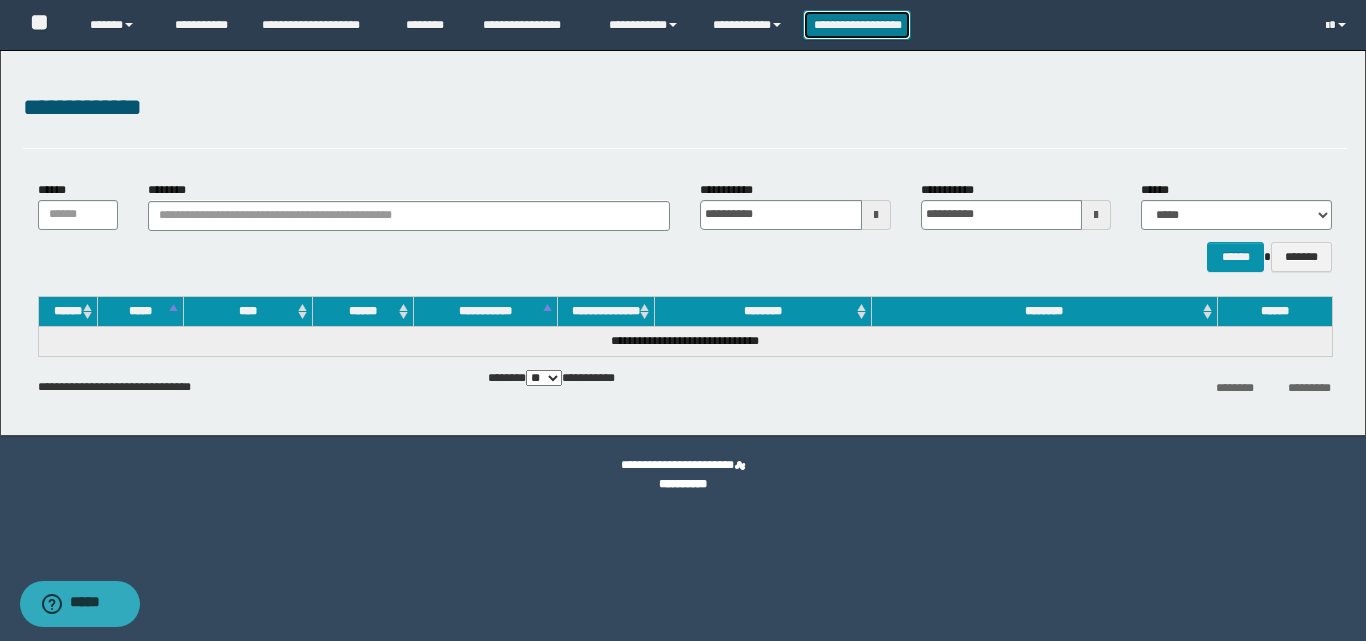 click on "**********" at bounding box center (857, 25) 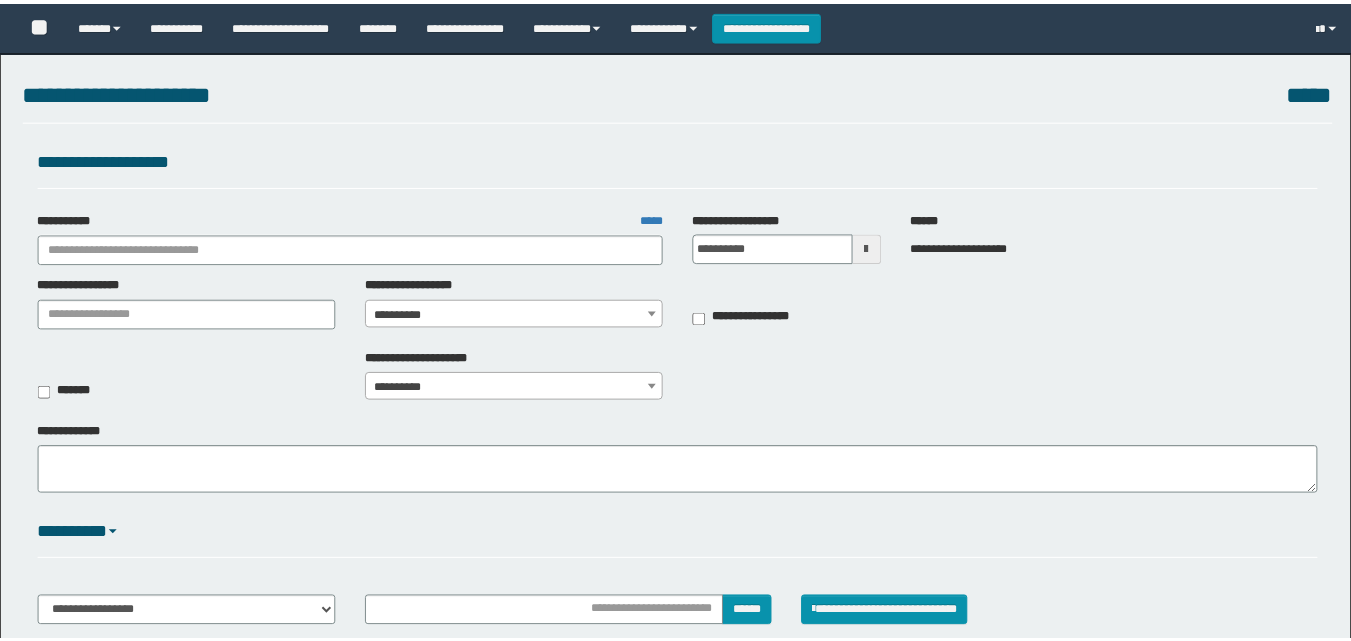 scroll, scrollTop: 0, scrollLeft: 0, axis: both 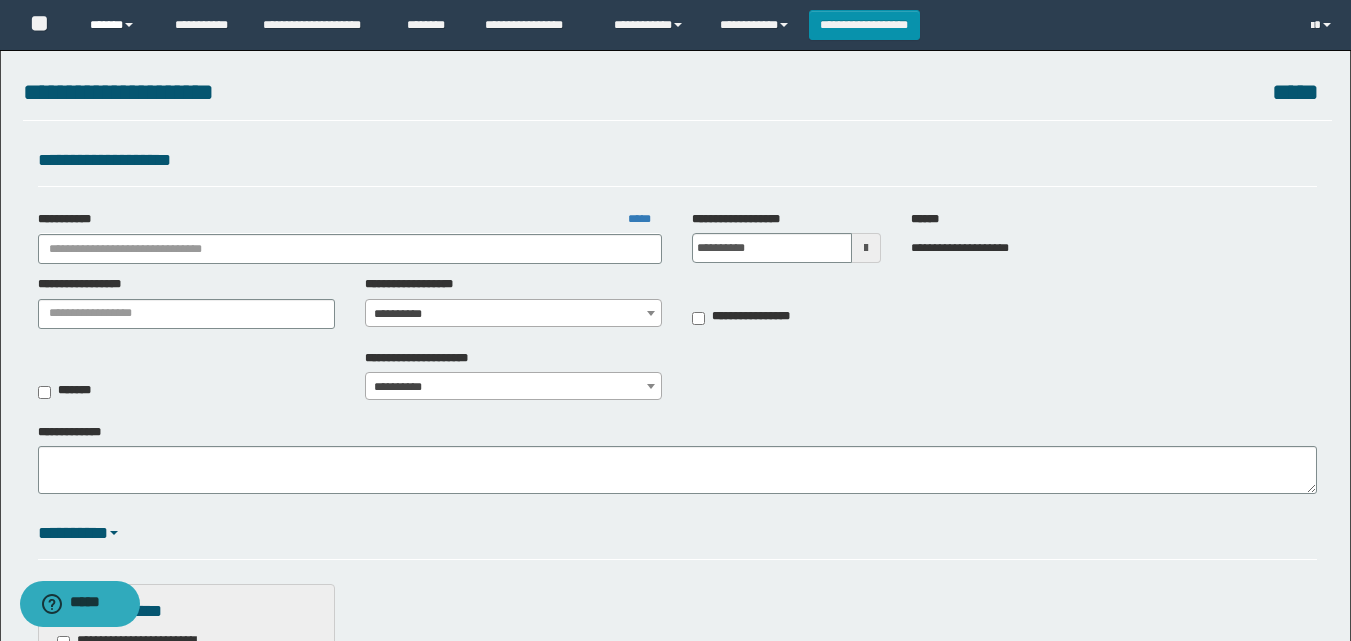 click on "******" at bounding box center [117, 25] 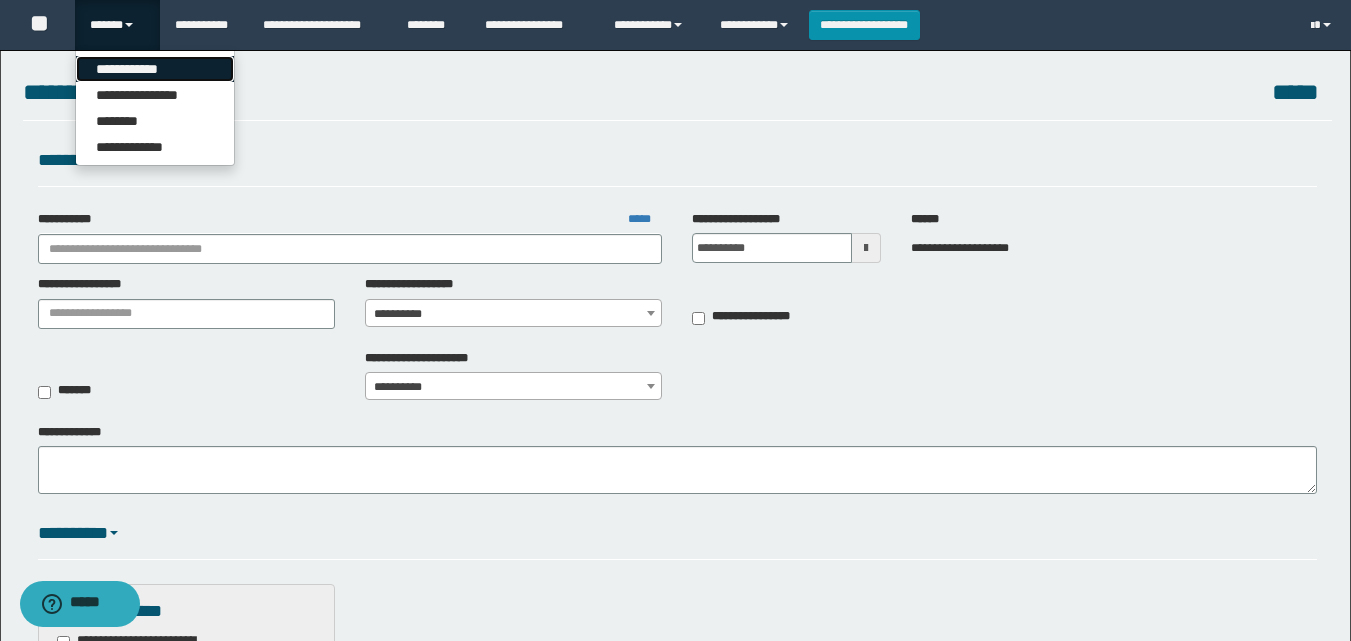 click on "**********" at bounding box center (155, 69) 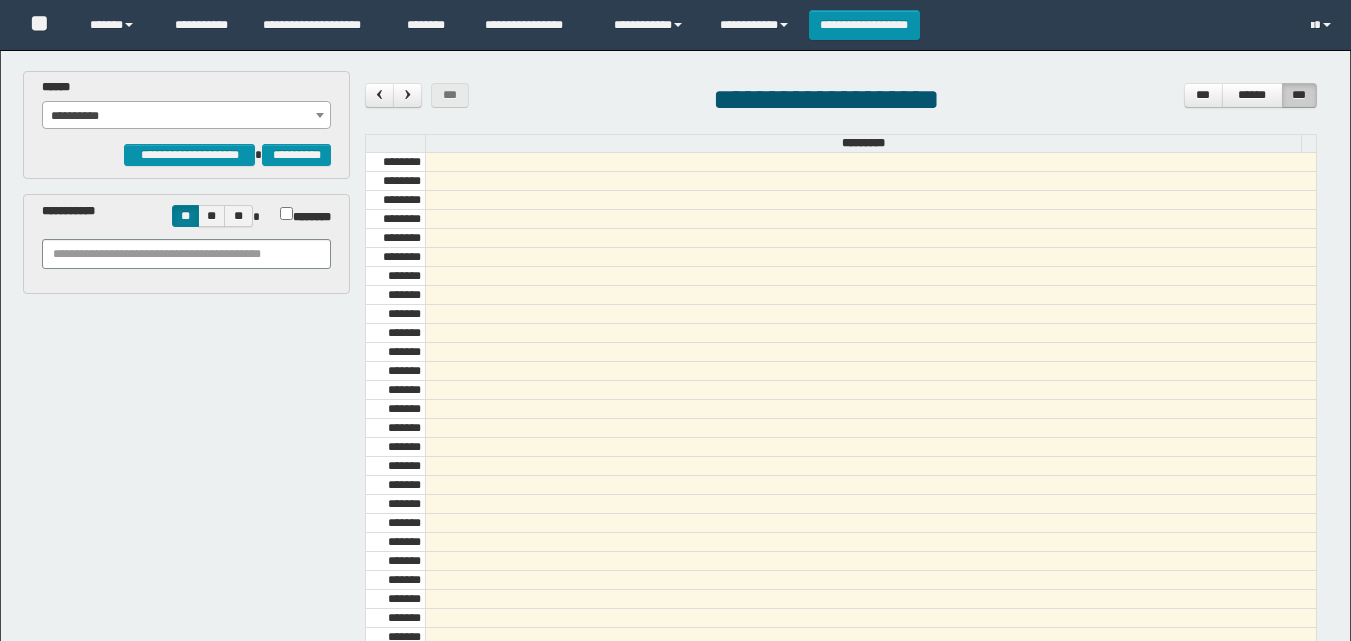 scroll, scrollTop: 0, scrollLeft: 0, axis: both 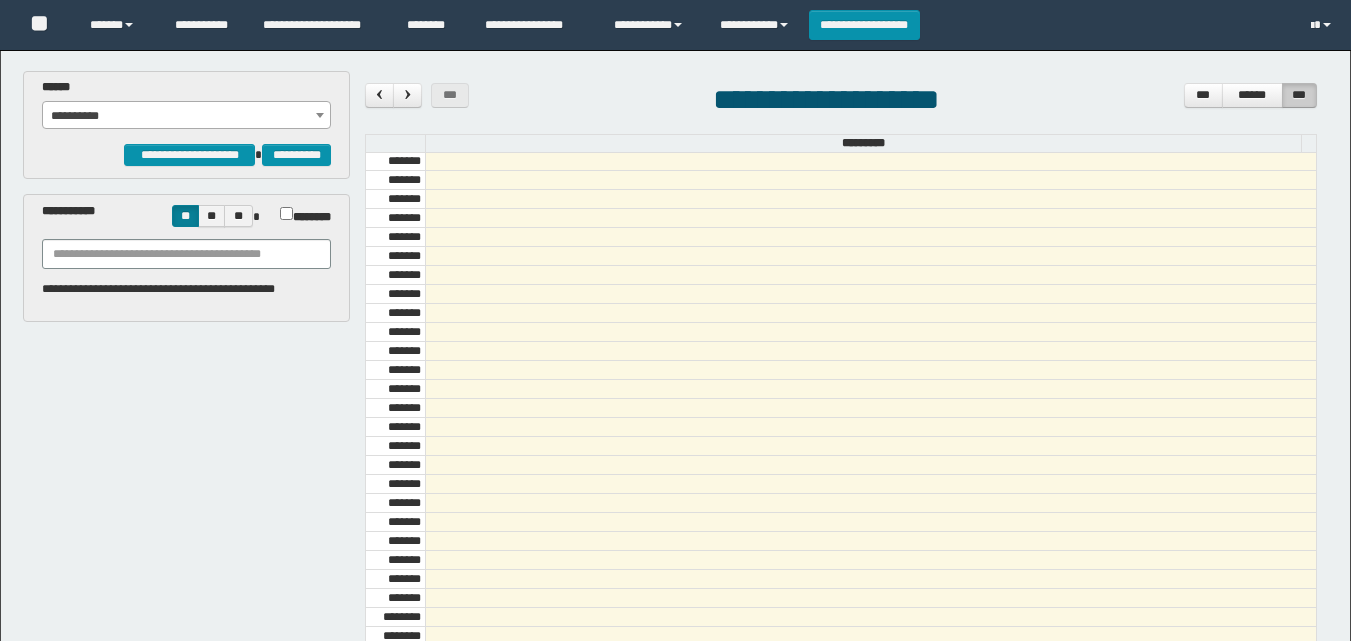 click on "**********" at bounding box center [186, 116] 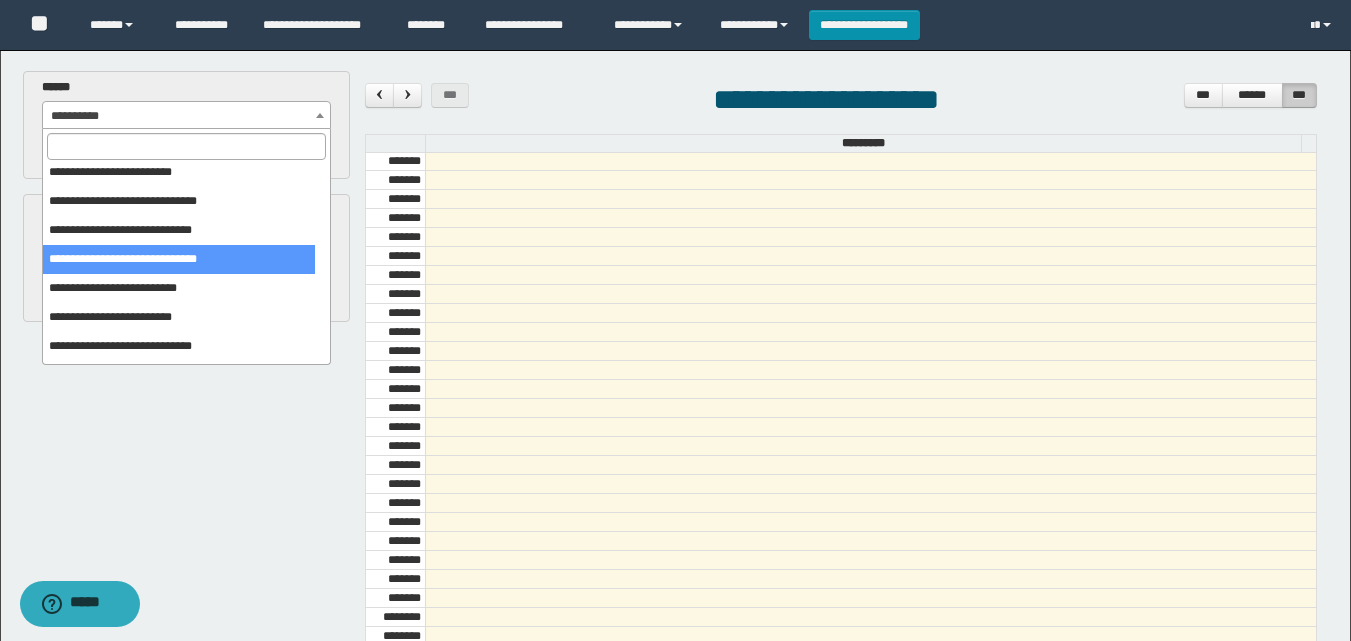 scroll, scrollTop: 62, scrollLeft: 0, axis: vertical 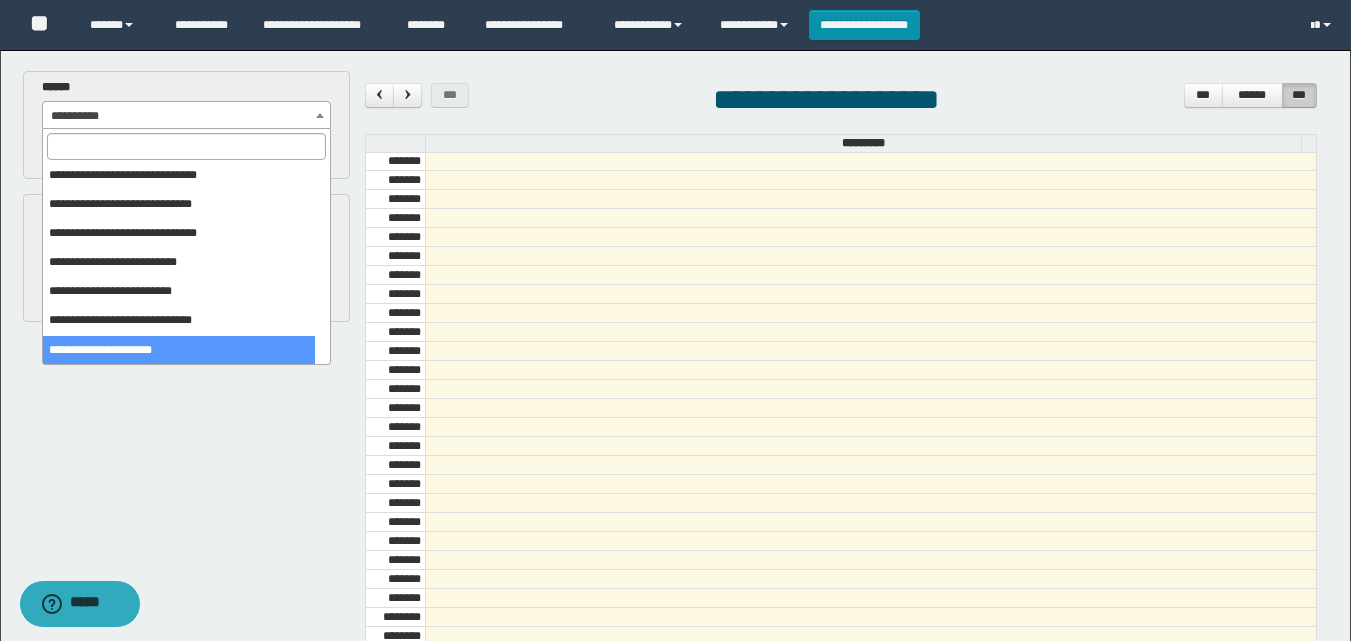 select on "******" 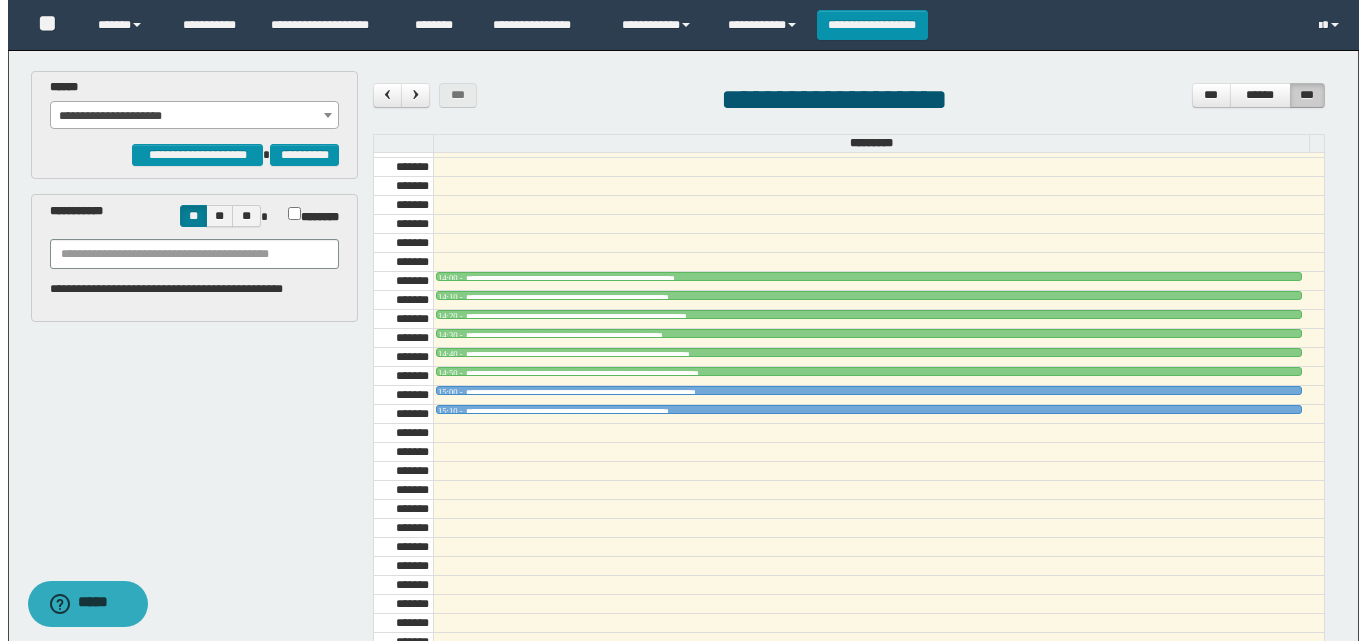scroll, scrollTop: 1485, scrollLeft: 0, axis: vertical 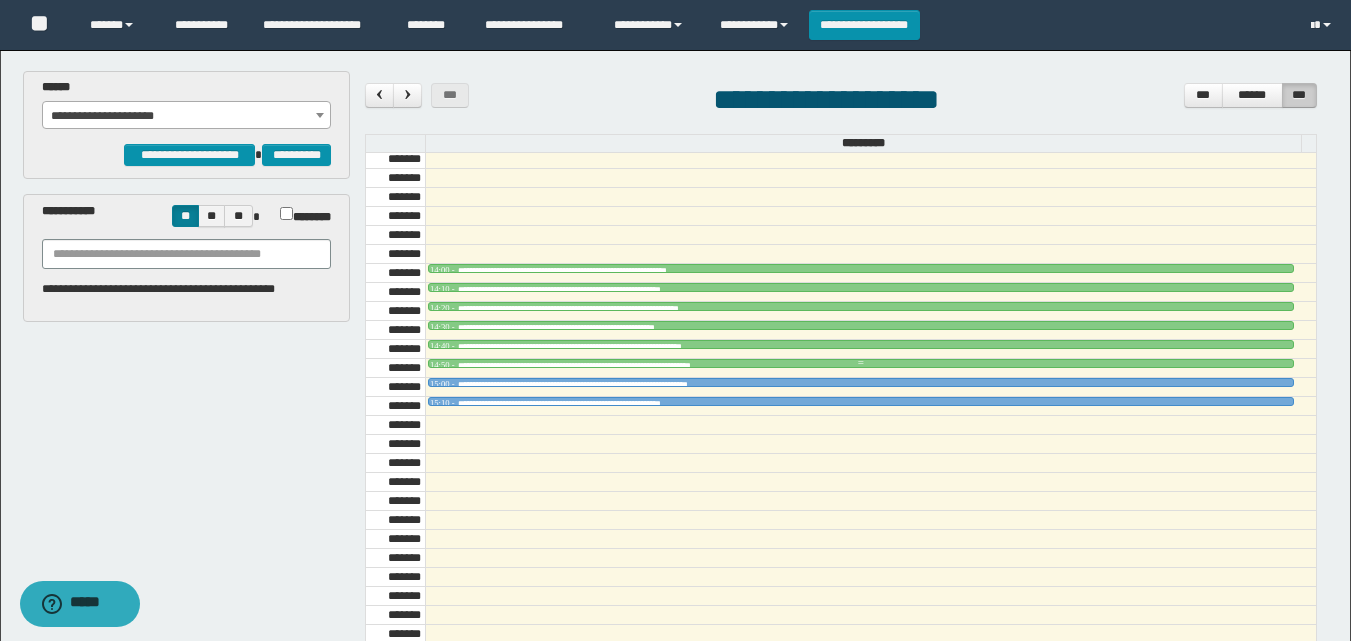 click at bounding box center (861, 363) 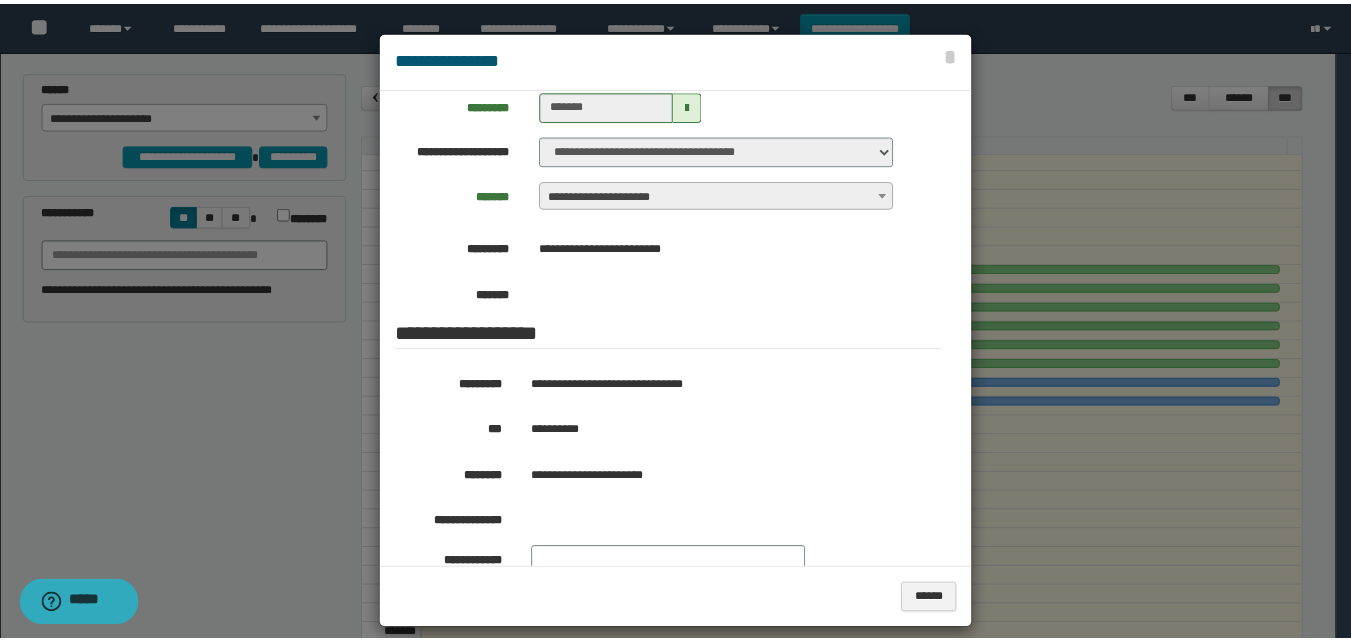 scroll, scrollTop: 200, scrollLeft: 0, axis: vertical 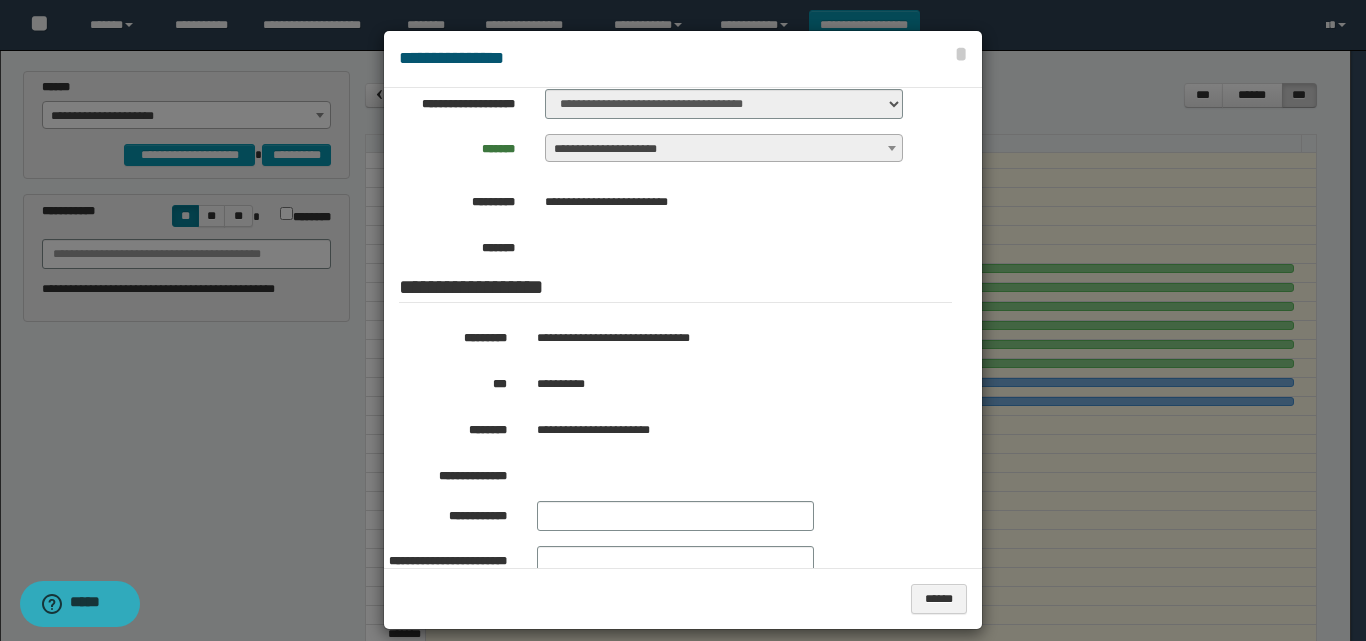 click on "**********" at bounding box center (726, 384) 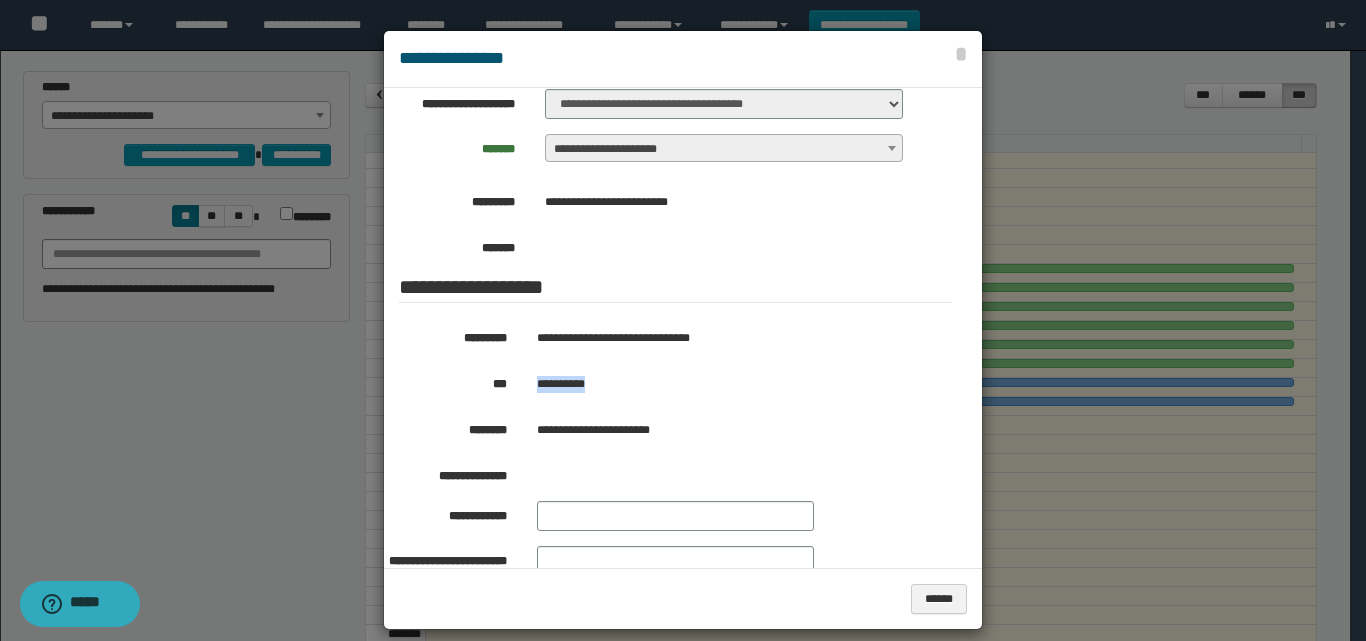 click on "**********" at bounding box center [726, 384] 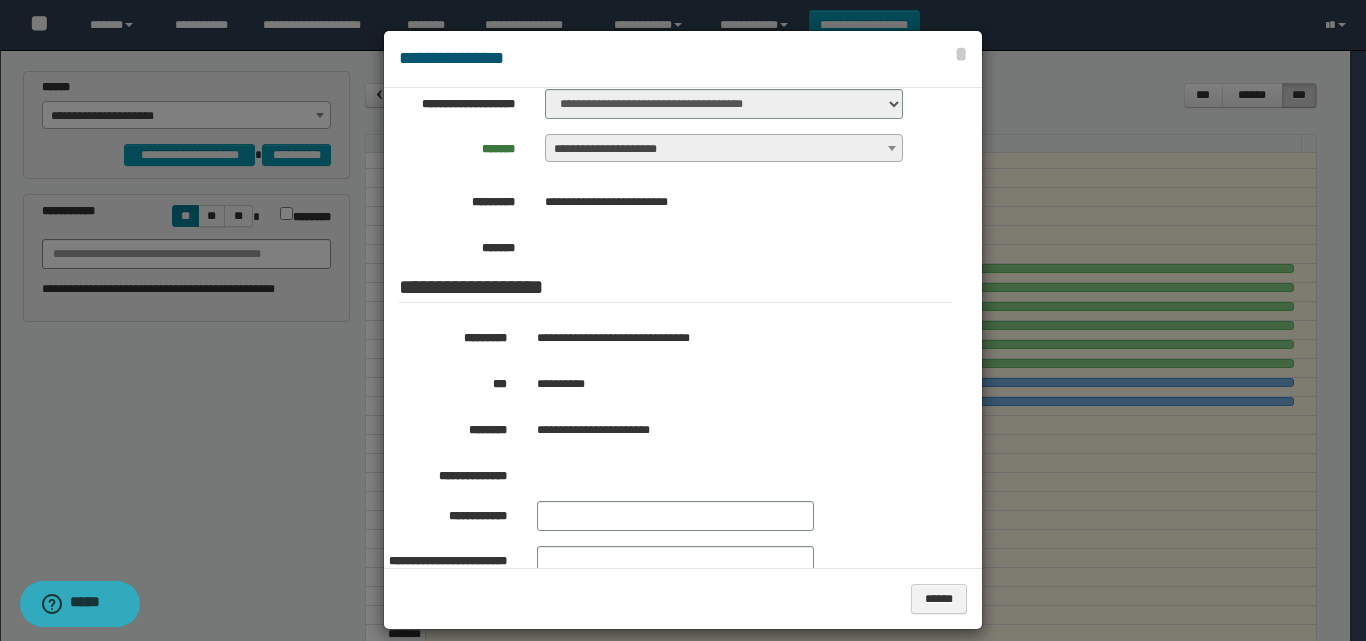 click at bounding box center [683, 330] 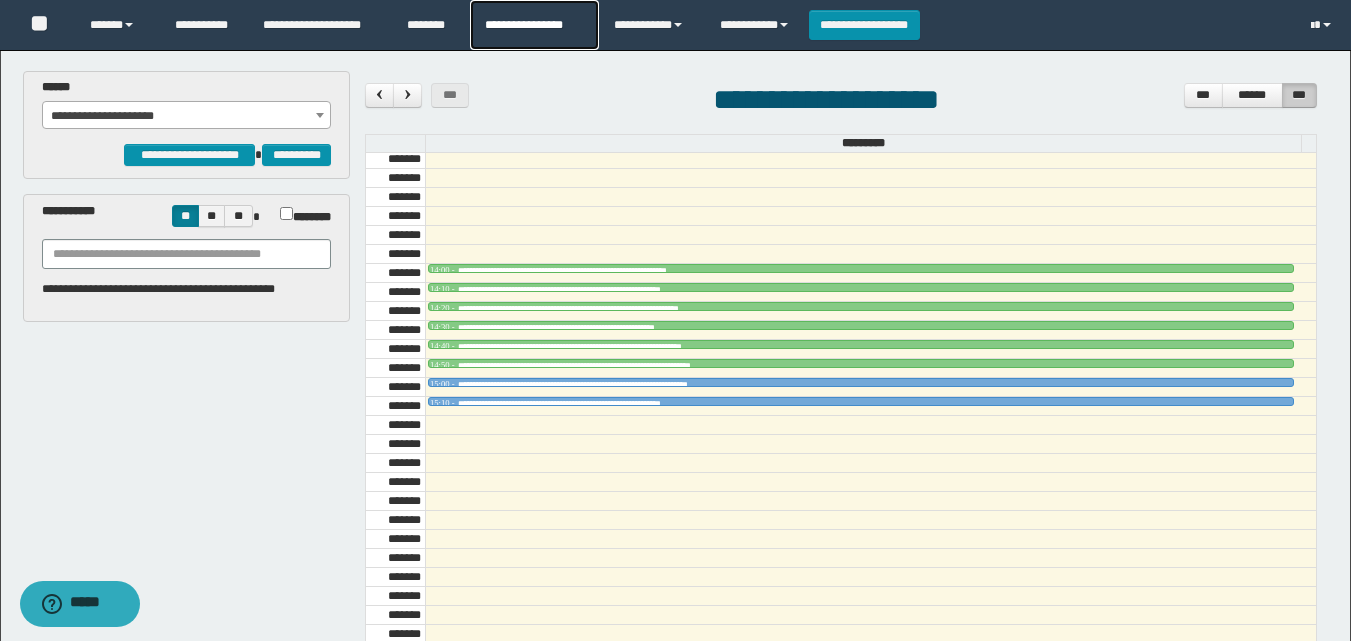 click on "**********" at bounding box center [534, 25] 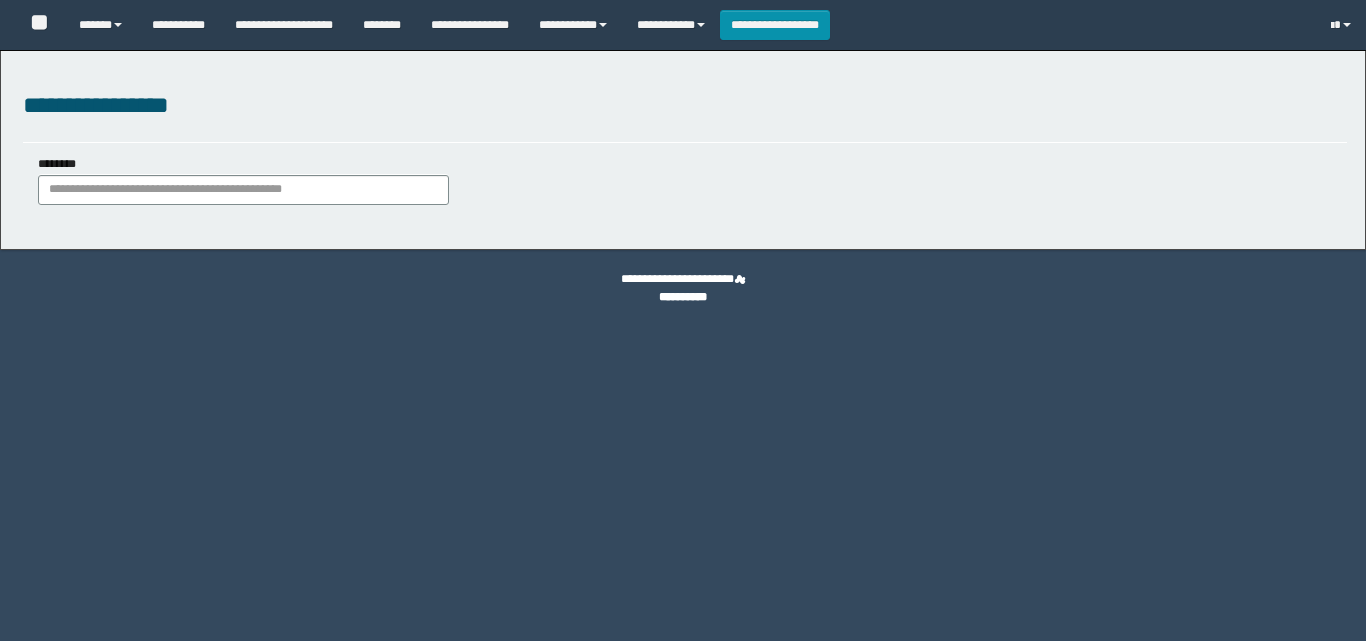 scroll, scrollTop: 0, scrollLeft: 0, axis: both 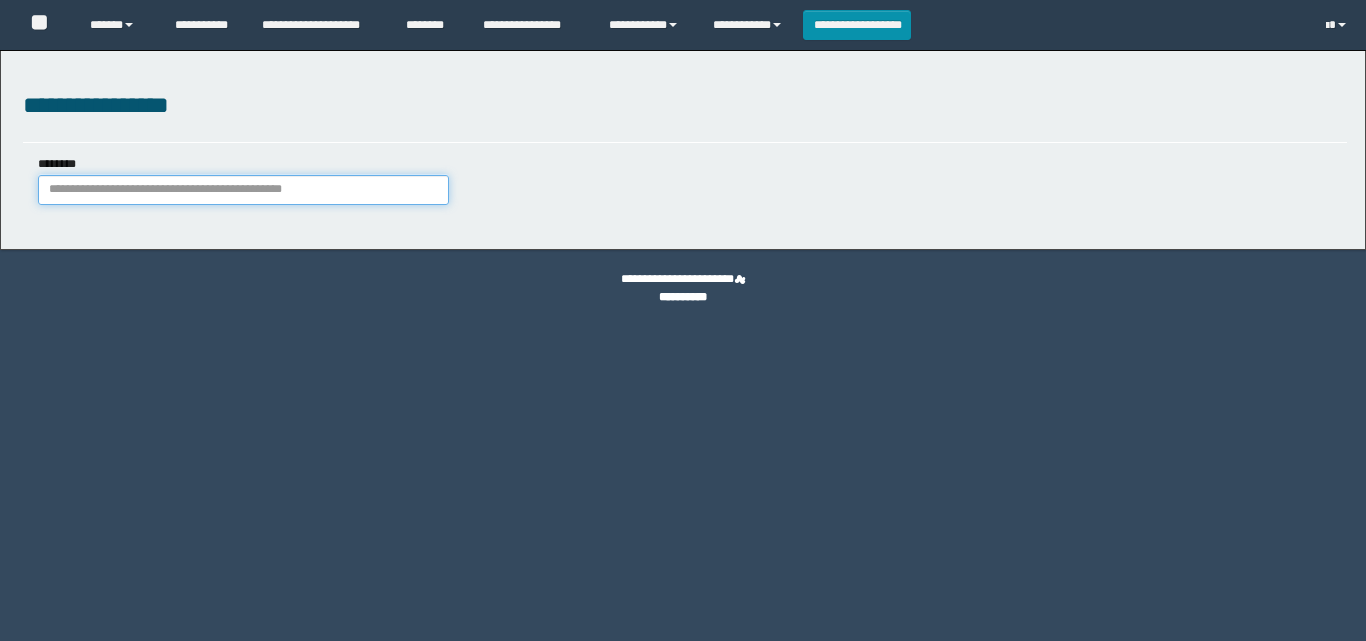 click on "********" at bounding box center (243, 190) 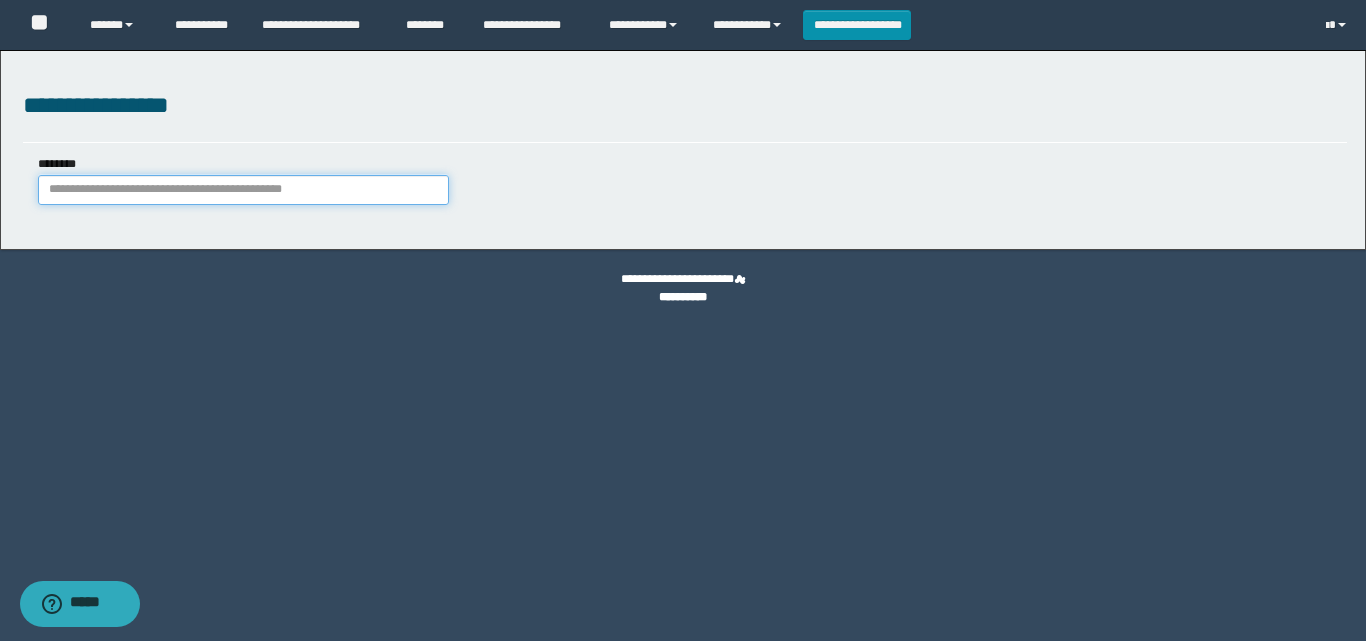 paste on "**********" 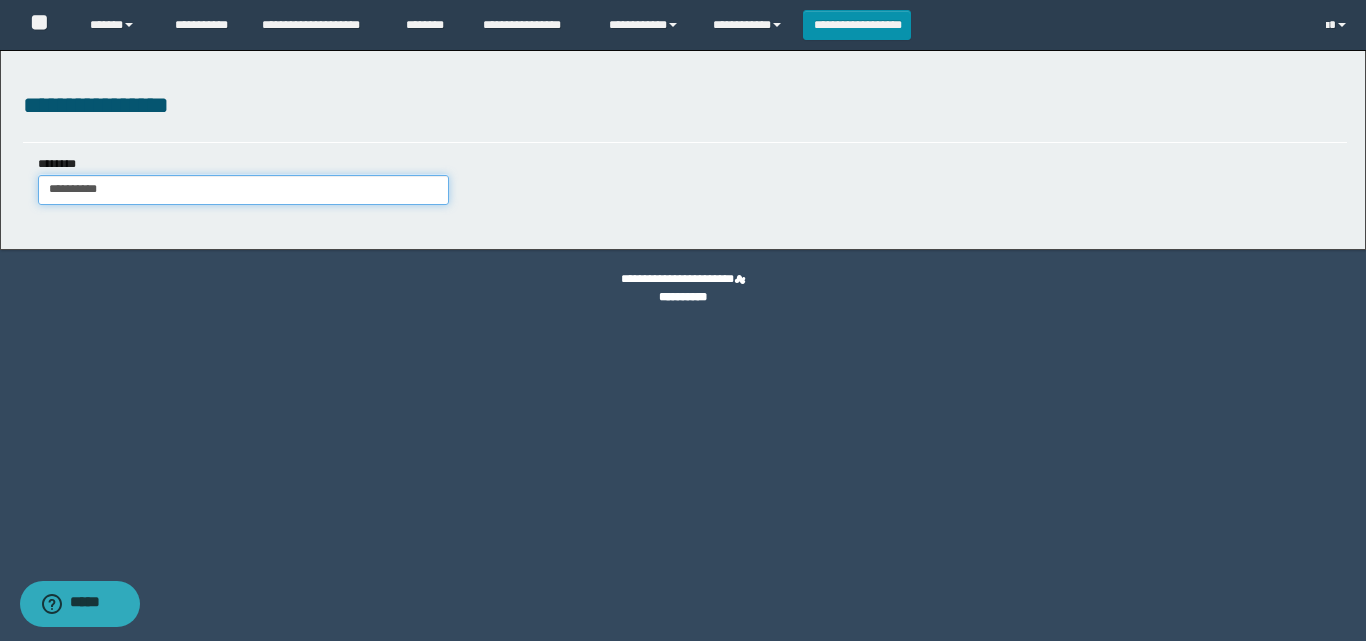 type on "**********" 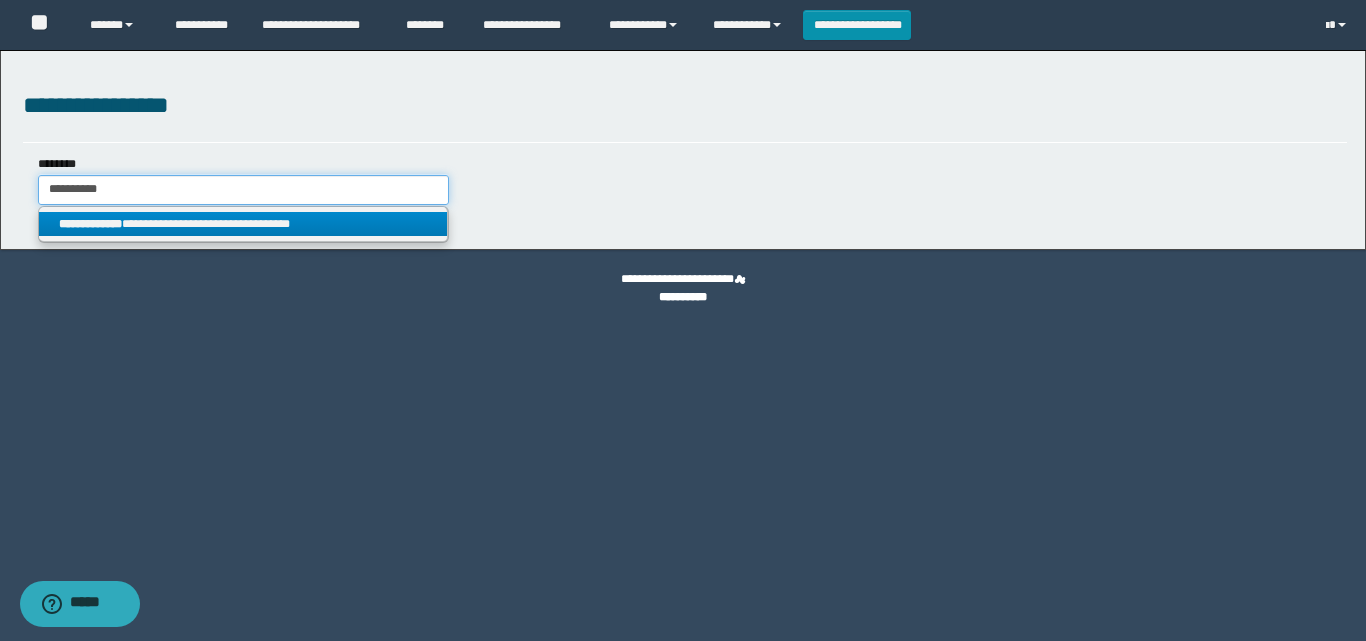 type on "**********" 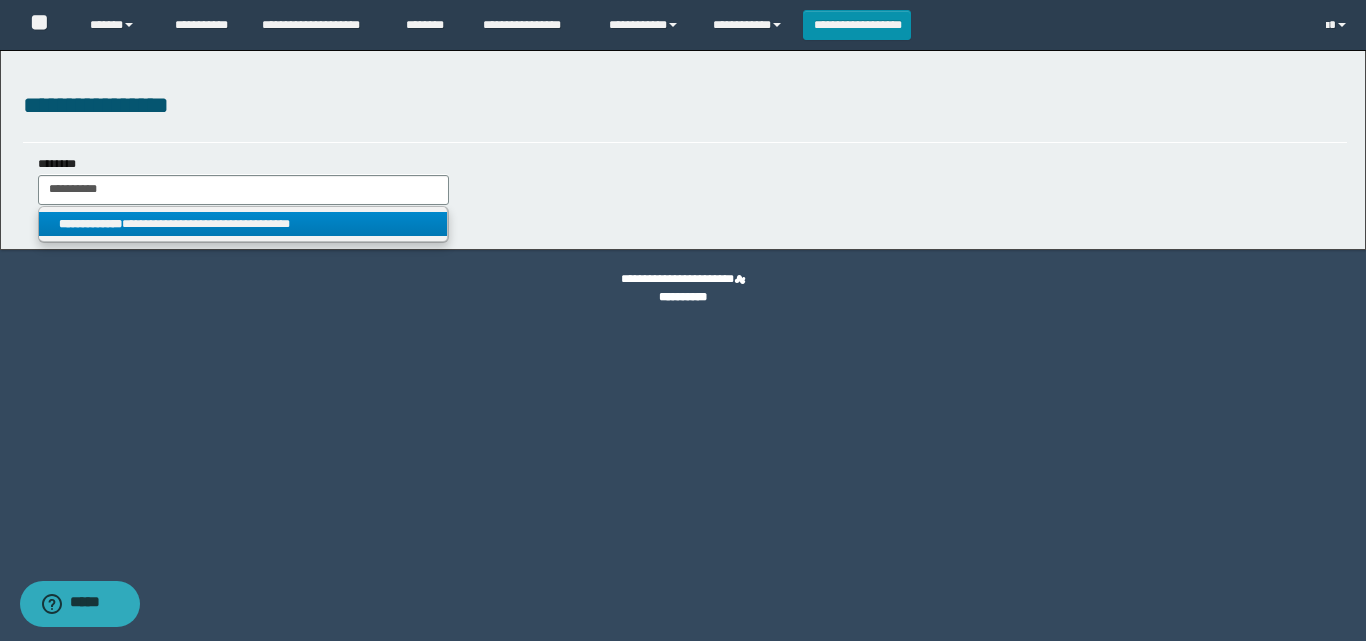 click on "**********" at bounding box center [243, 224] 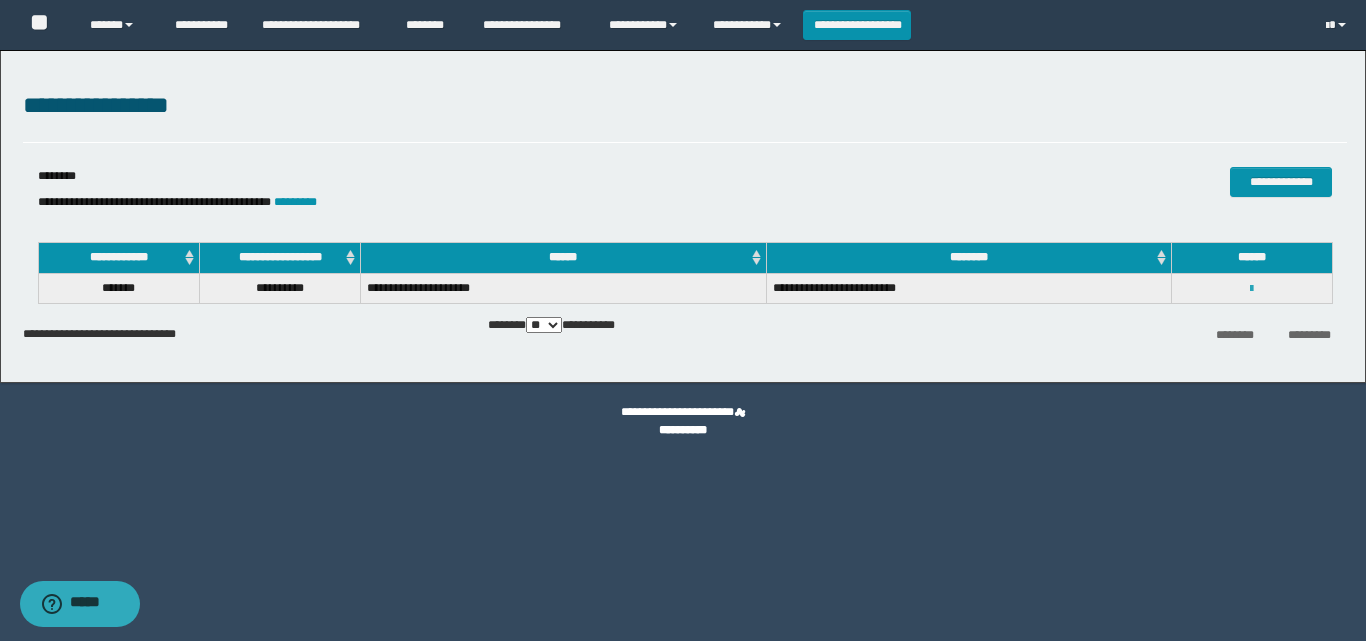 click at bounding box center [1251, 289] 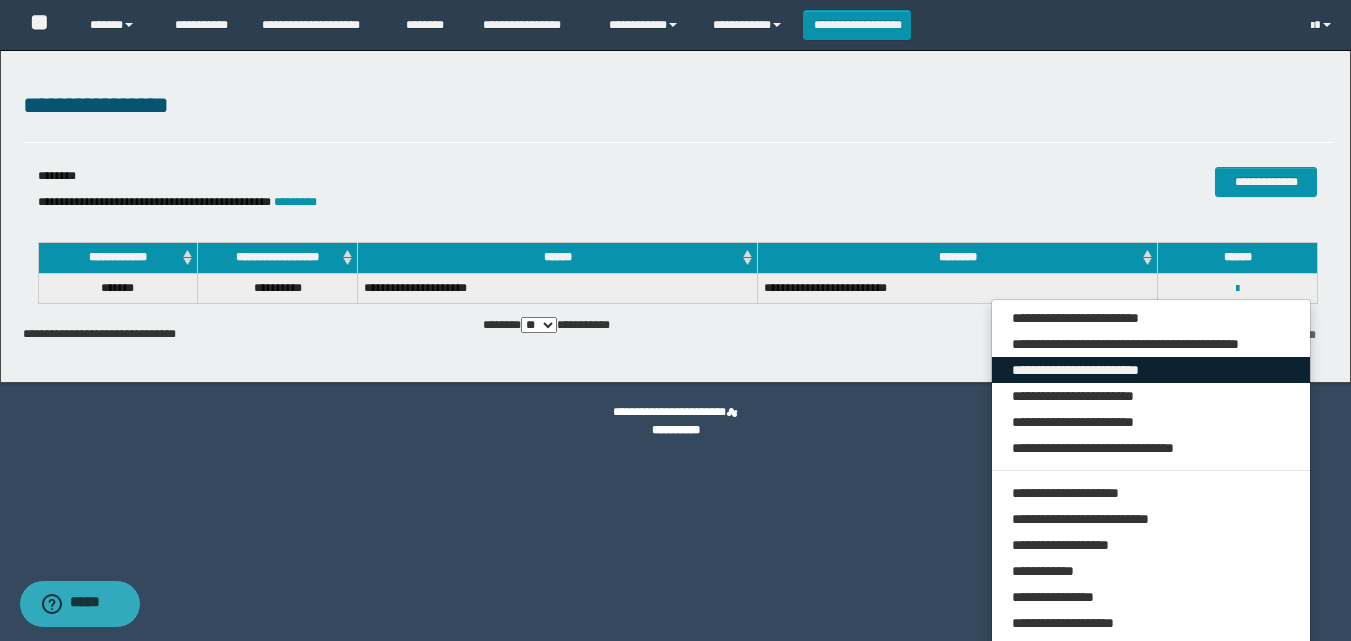 click on "**********" at bounding box center (1151, 370) 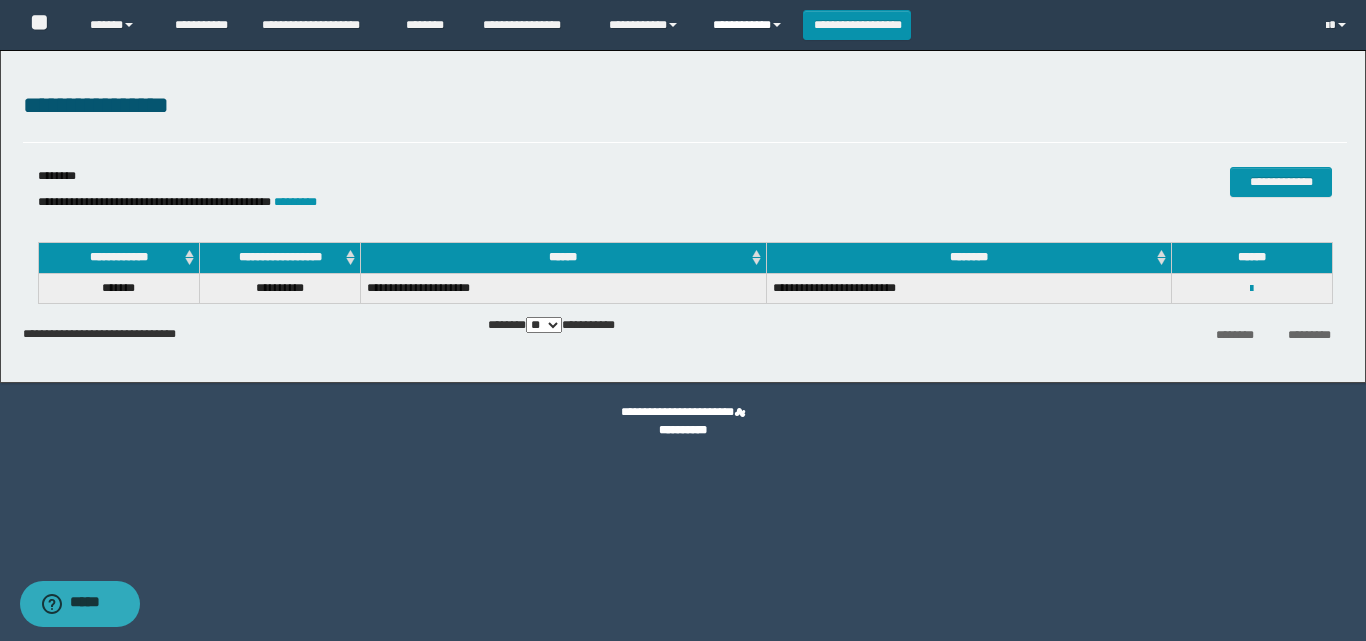 click on "**********" at bounding box center [750, 25] 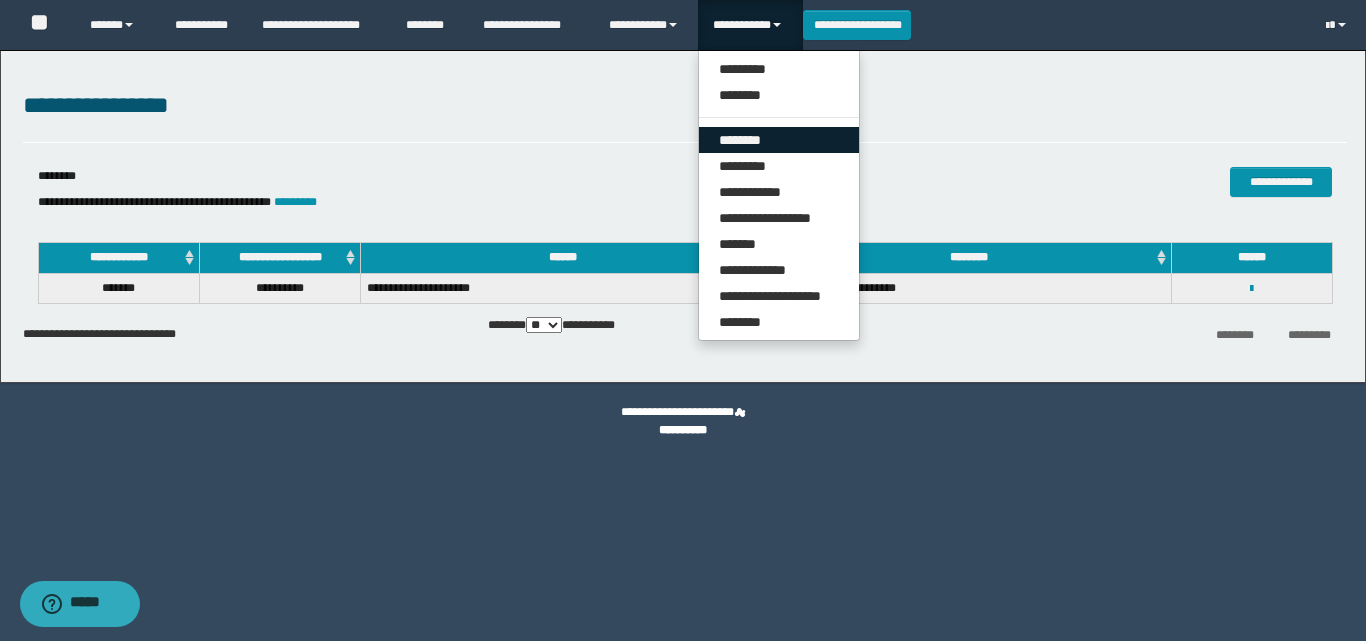 click on "********" at bounding box center (779, 140) 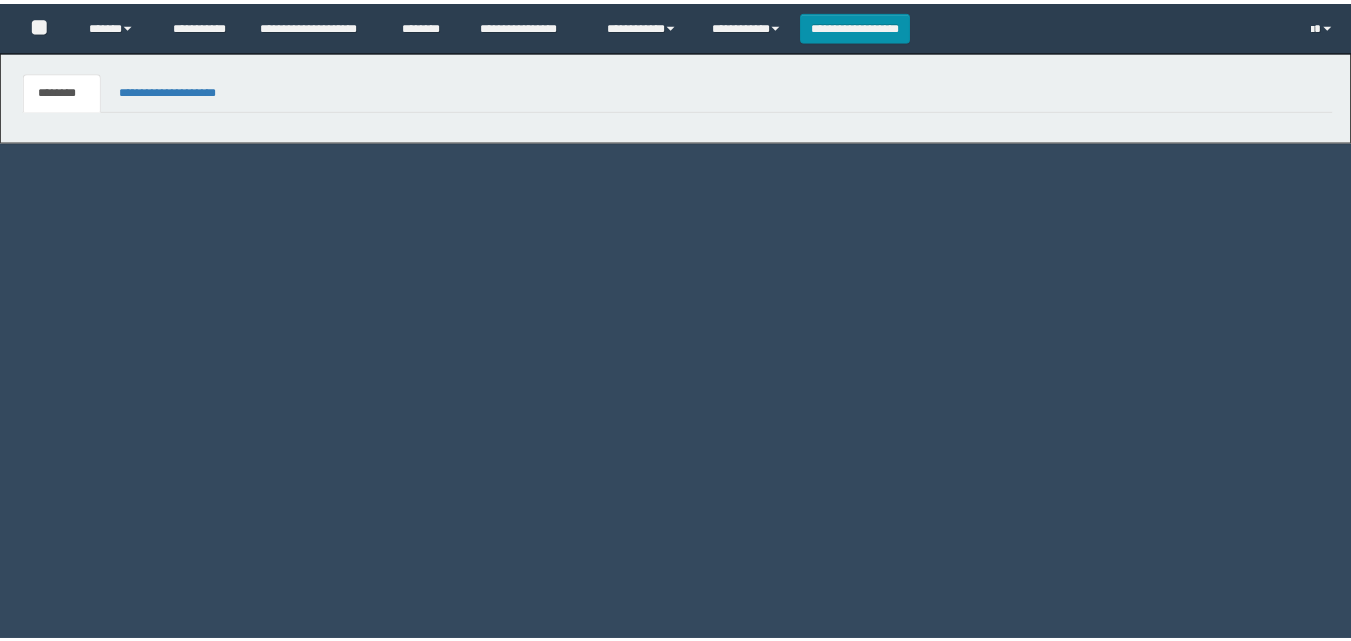 scroll, scrollTop: 0, scrollLeft: 0, axis: both 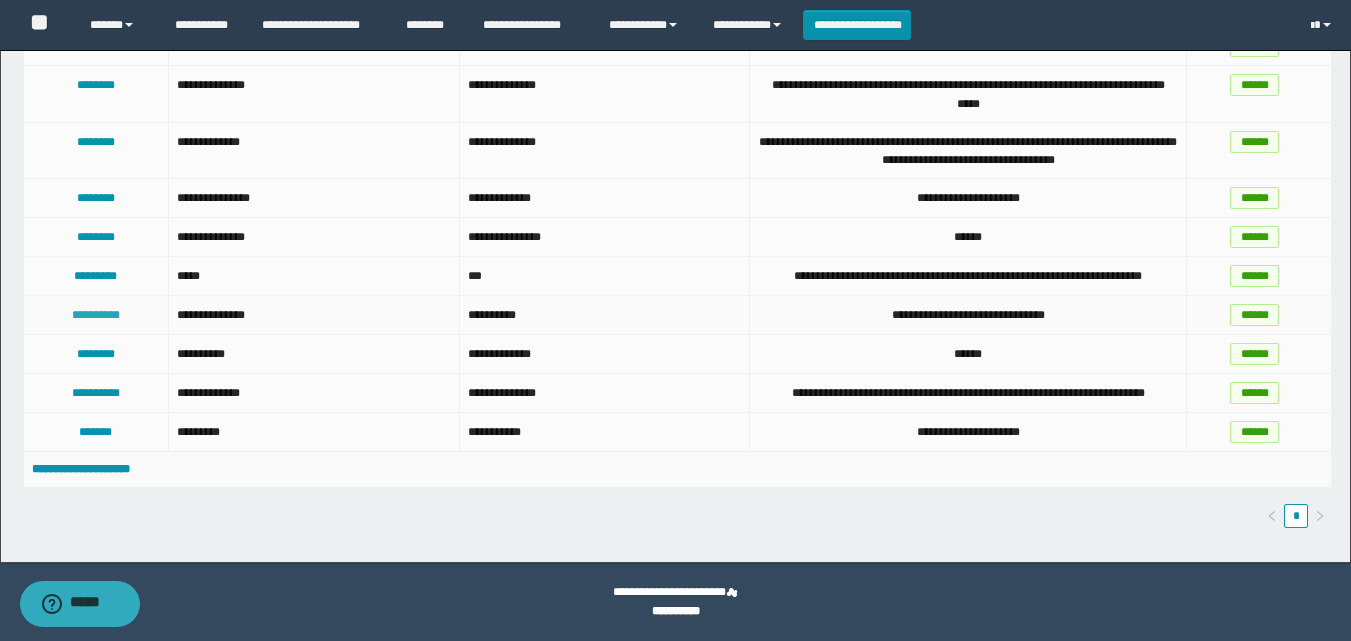 click on "**********" at bounding box center [96, 315] 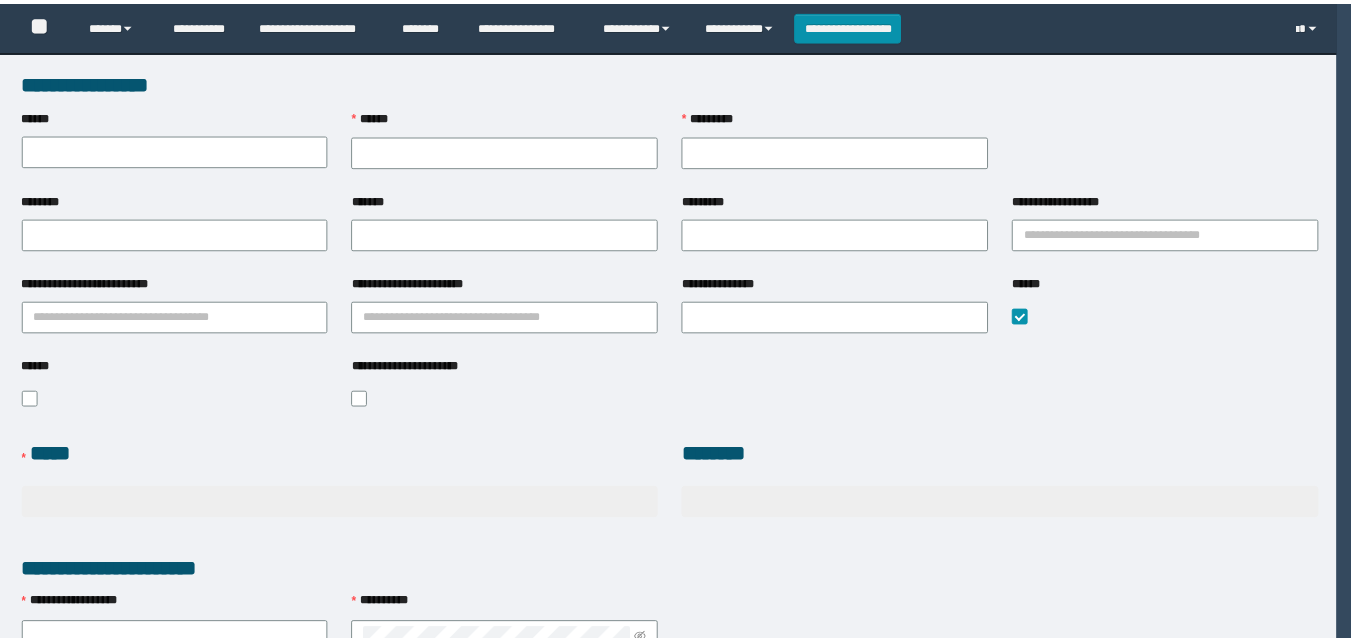 scroll, scrollTop: 0, scrollLeft: 0, axis: both 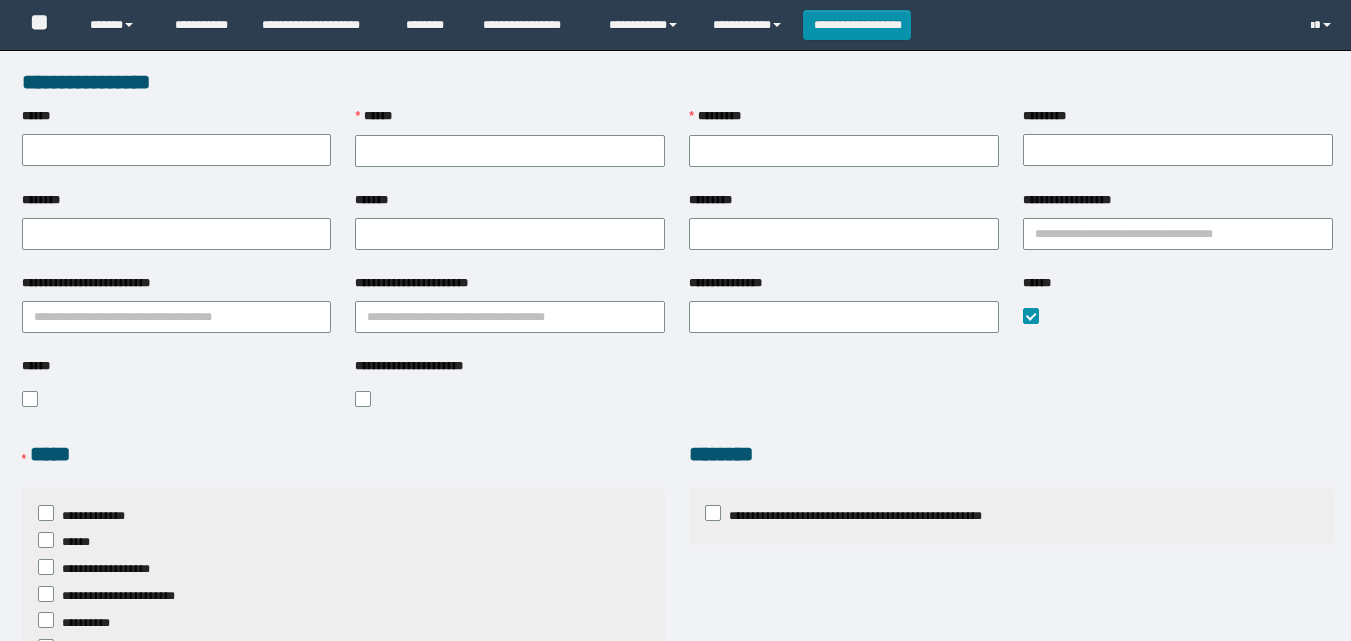 type on "*********" 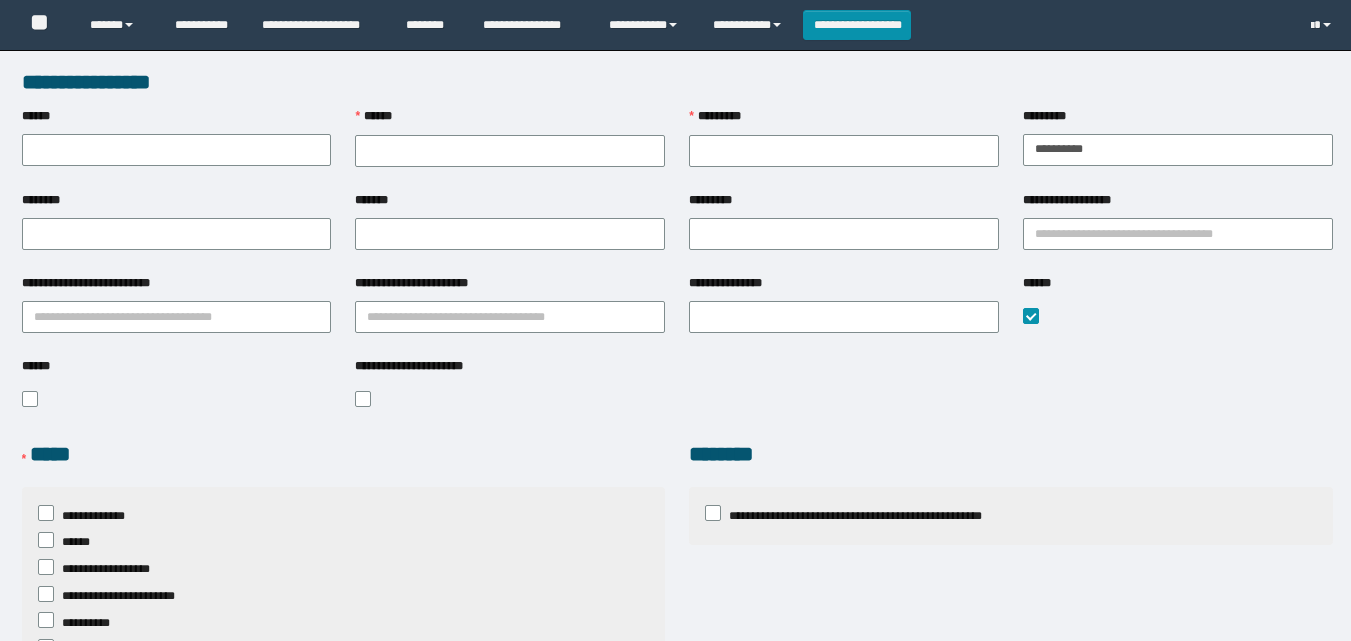 scroll, scrollTop: 0, scrollLeft: 0, axis: both 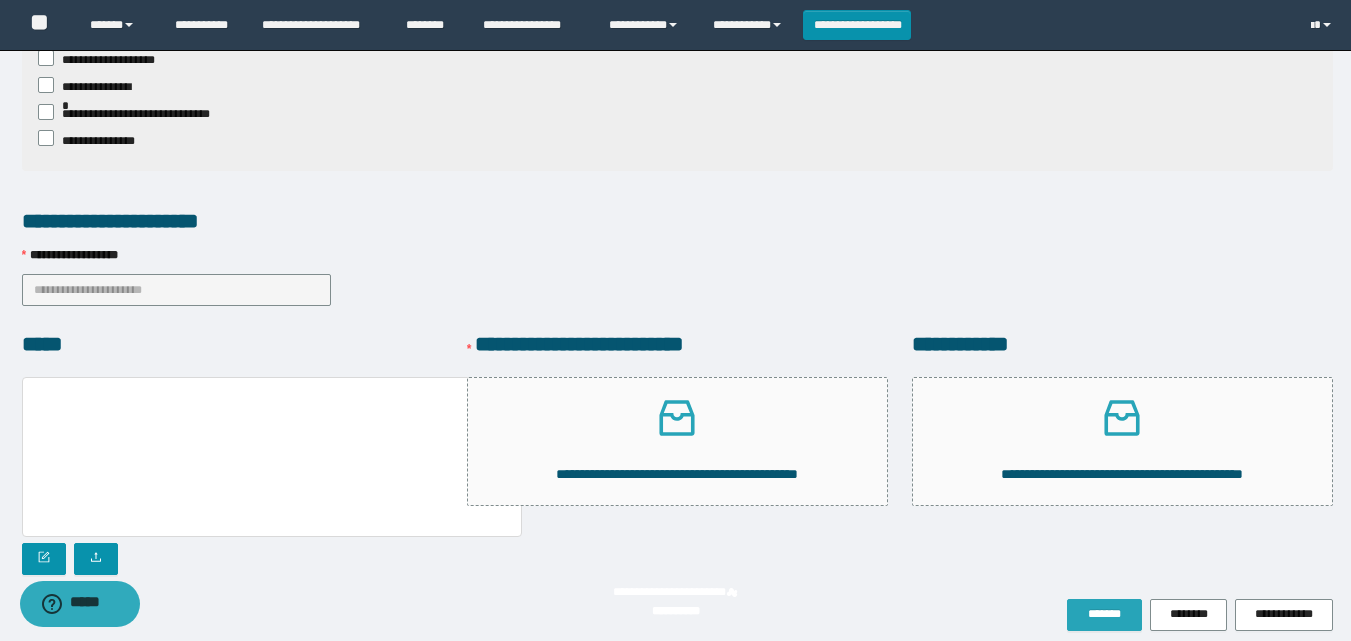 drag, startPoint x: 1119, startPoint y: 535, endPoint x: 960, endPoint y: 290, distance: 292.0719 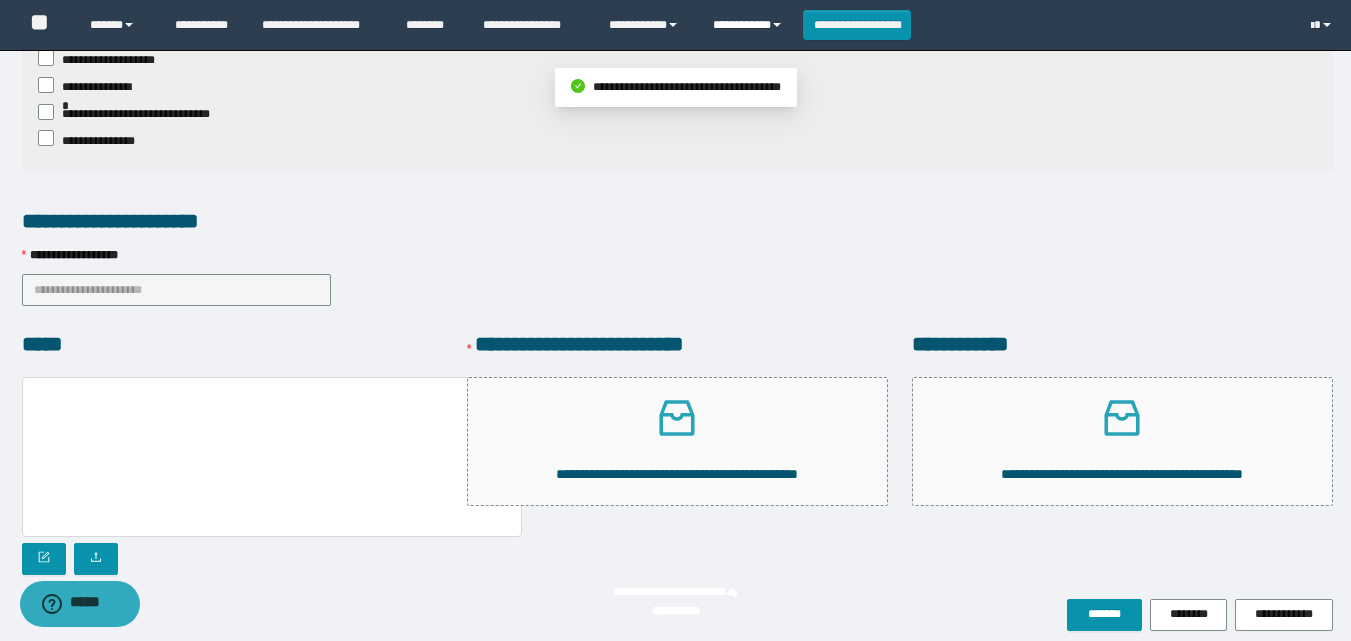 click on "**********" at bounding box center [750, 25] 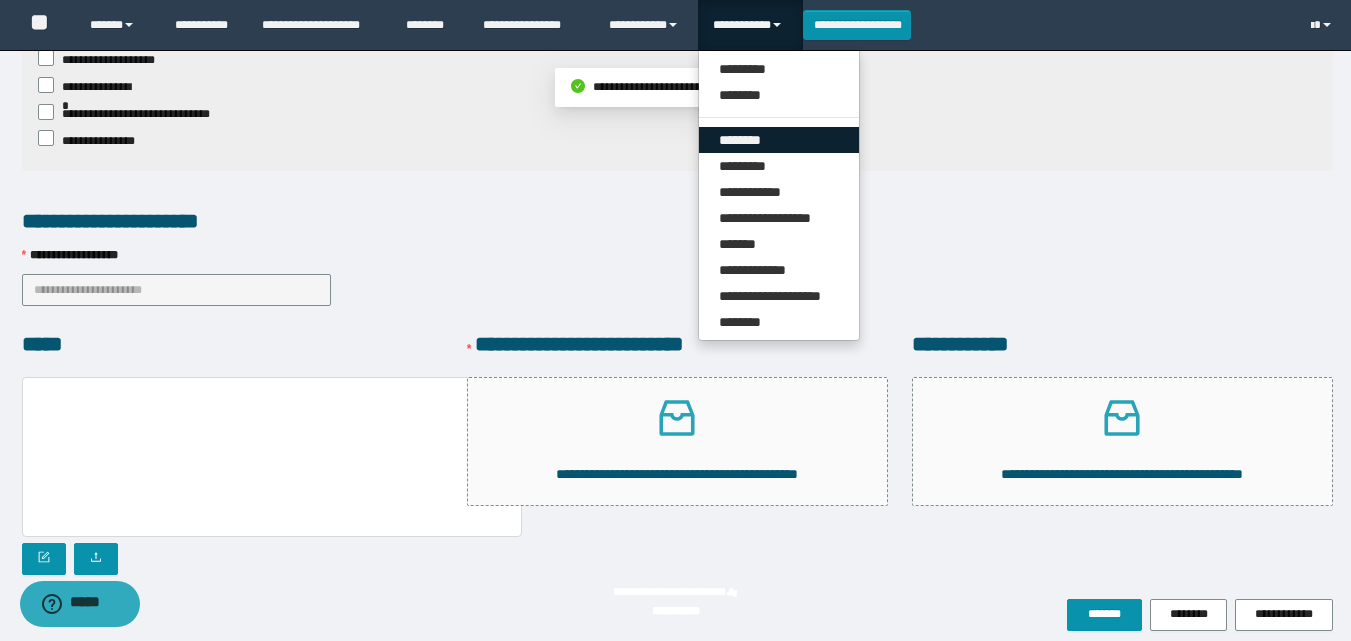 click on "********" at bounding box center [779, 140] 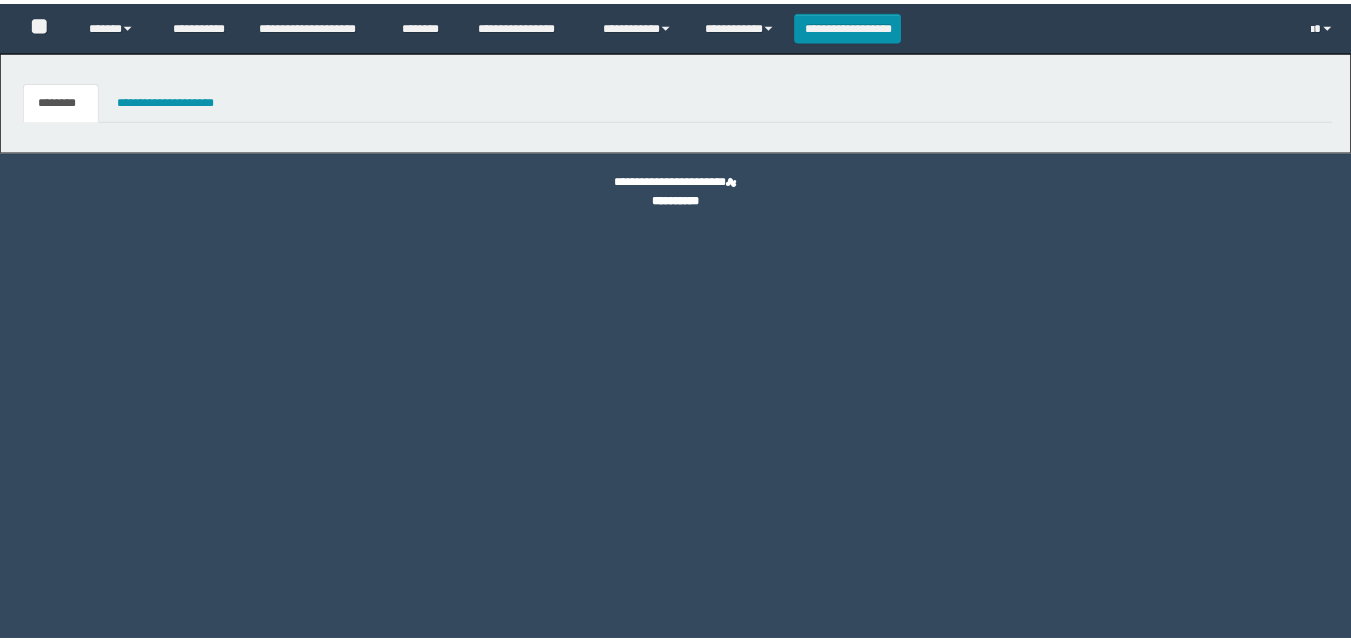 scroll, scrollTop: 0, scrollLeft: 0, axis: both 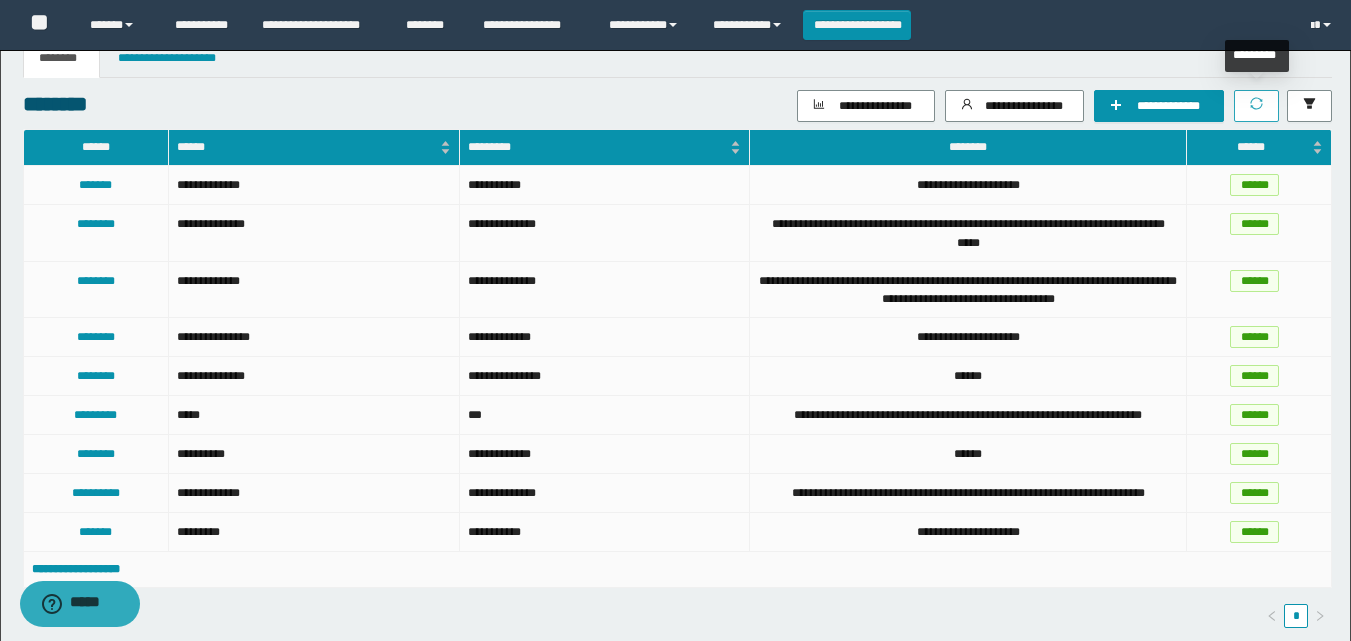 click 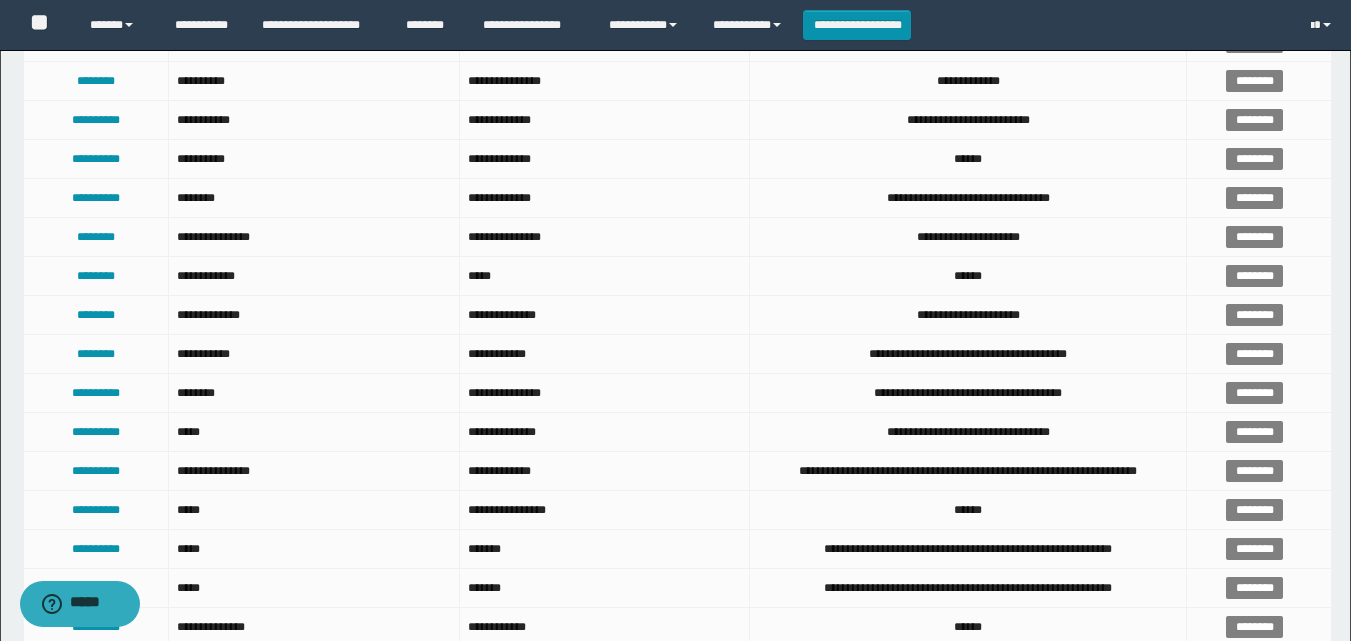scroll, scrollTop: 1442, scrollLeft: 0, axis: vertical 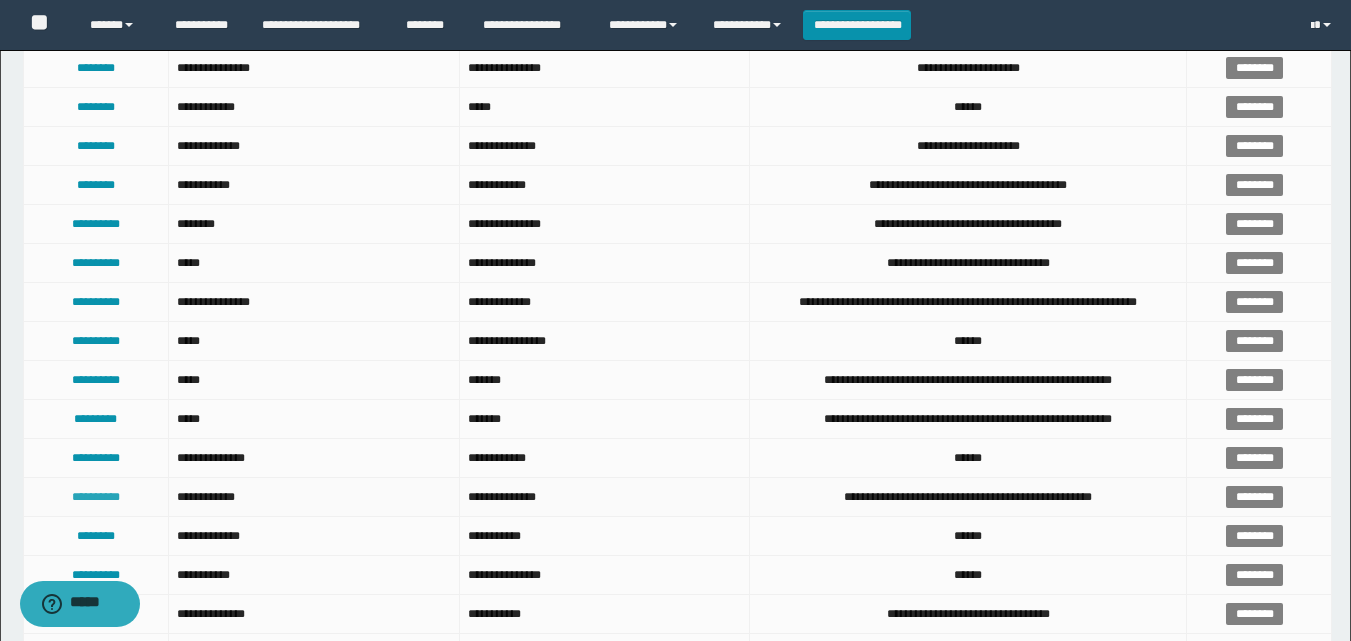click on "**********" at bounding box center (96, 497) 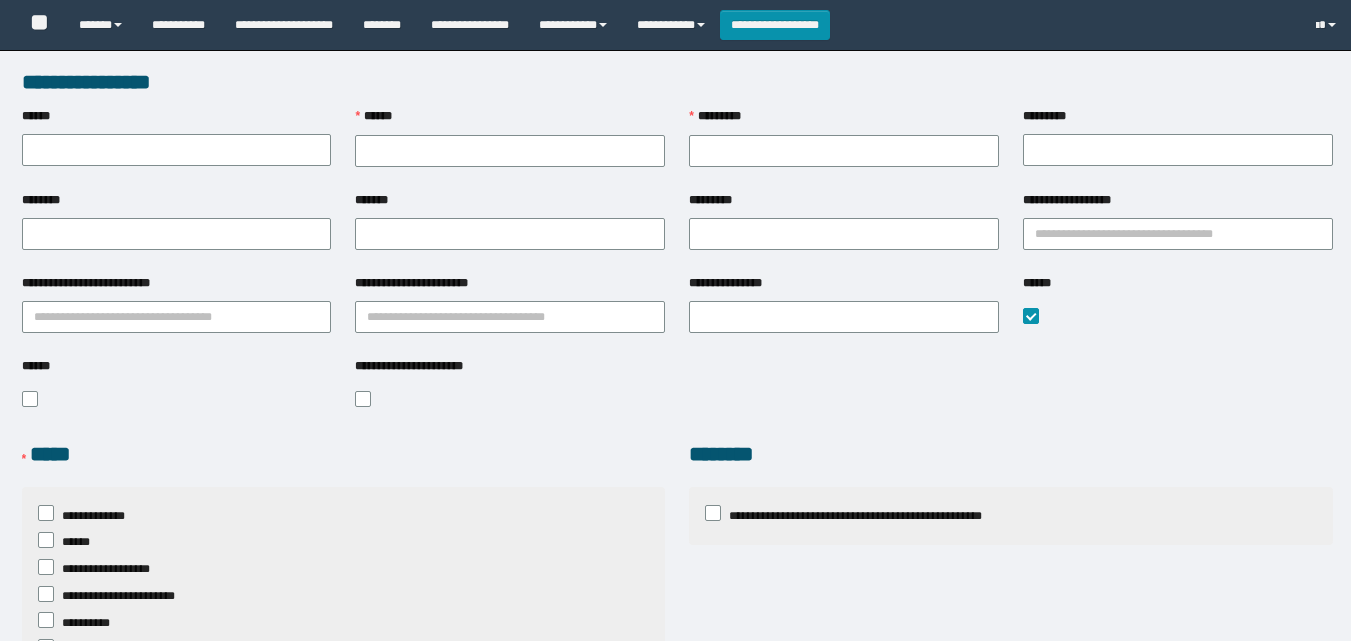 scroll, scrollTop: 0, scrollLeft: 0, axis: both 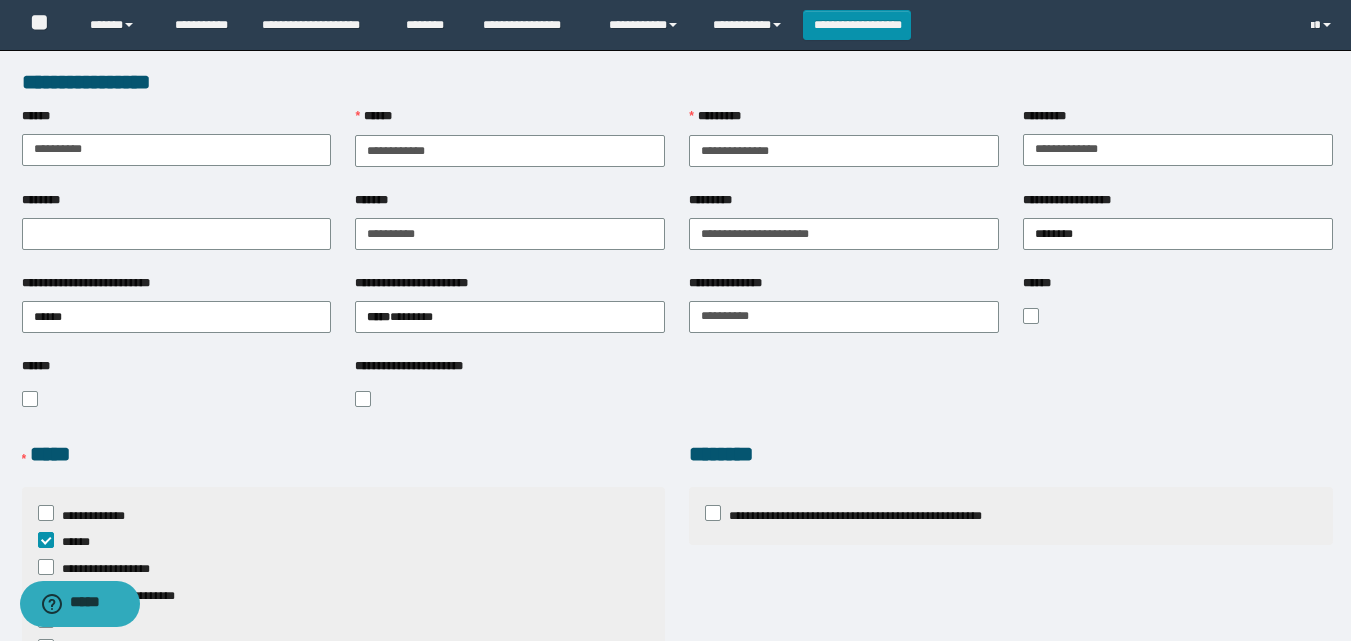 click on "******" at bounding box center (1178, 315) 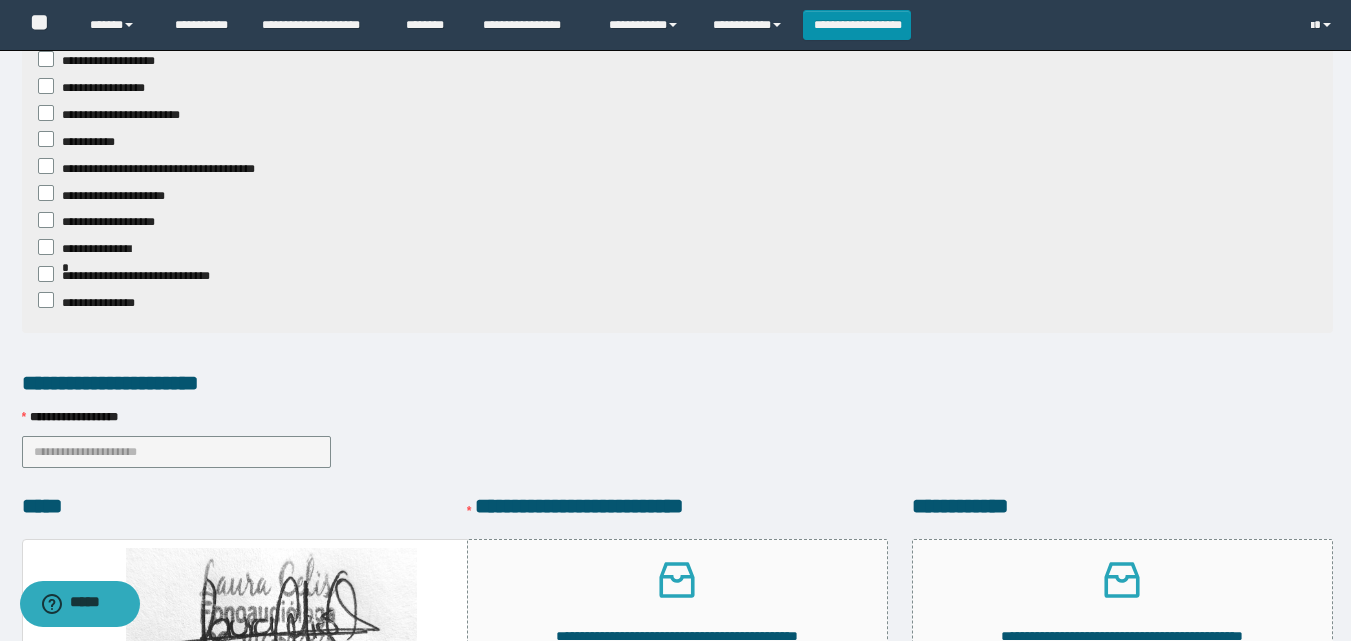 scroll, scrollTop: 1590, scrollLeft: 0, axis: vertical 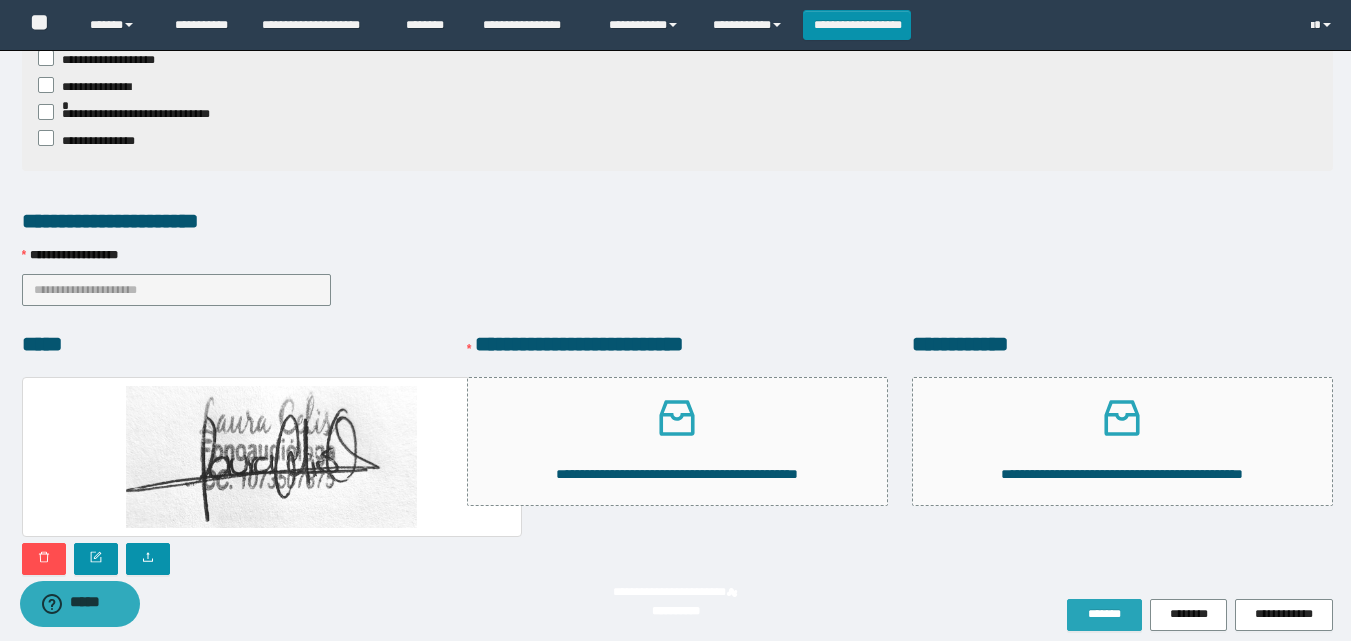 click on "*******" at bounding box center (1104, 614) 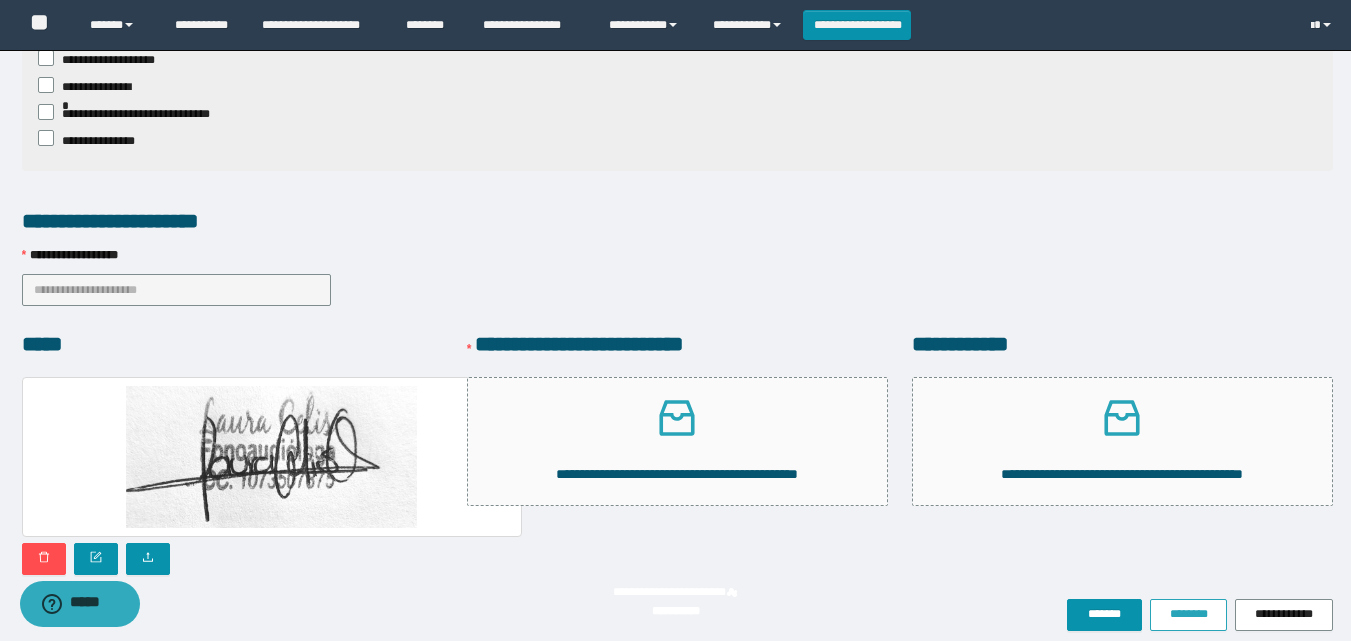click on "********" at bounding box center (1188, 615) 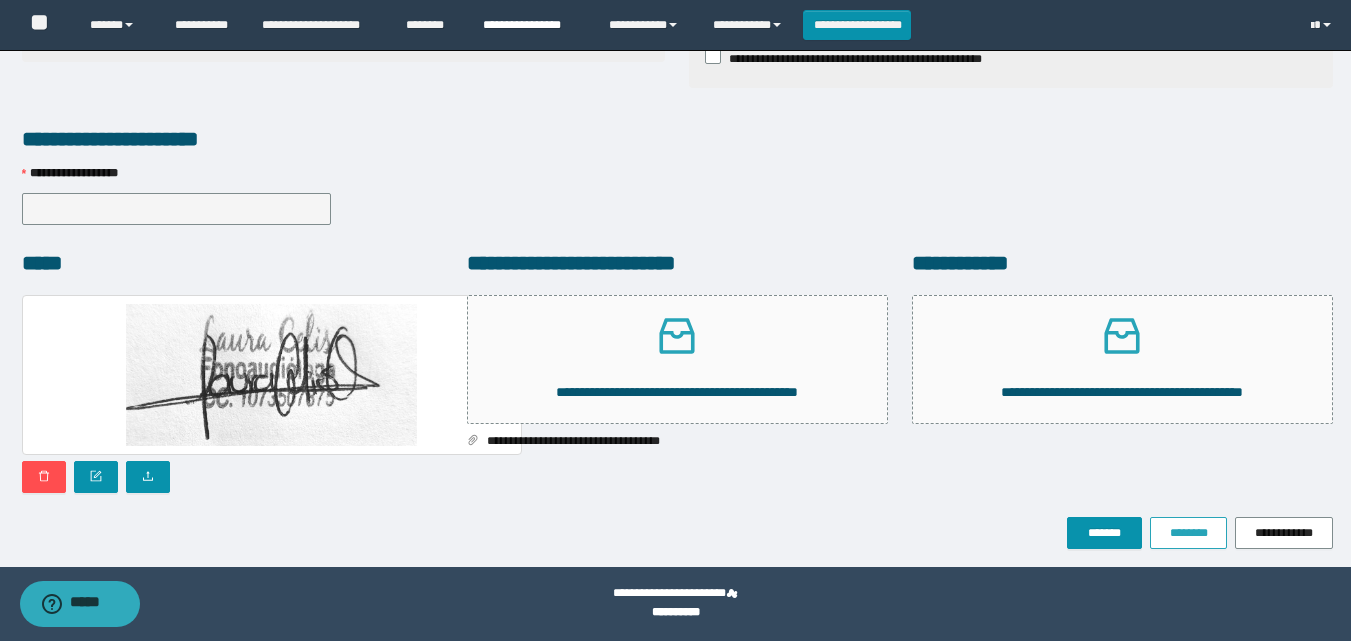 scroll, scrollTop: 656, scrollLeft: 0, axis: vertical 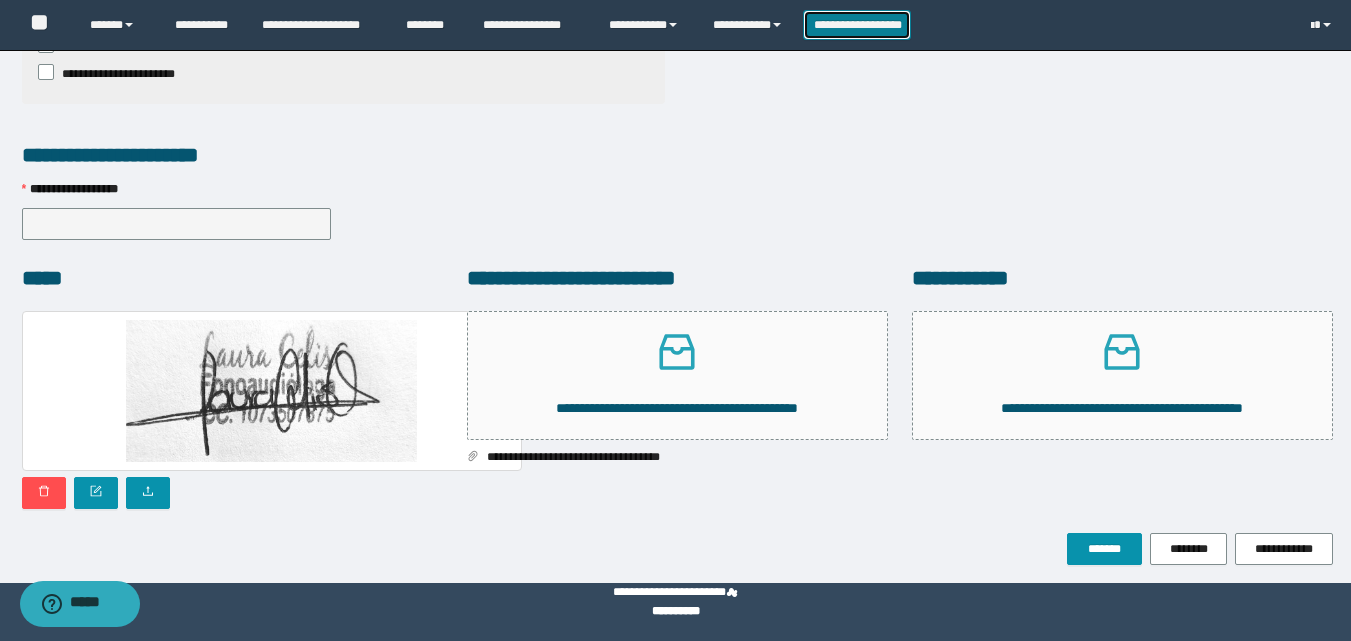 click on "**********" at bounding box center [857, 25] 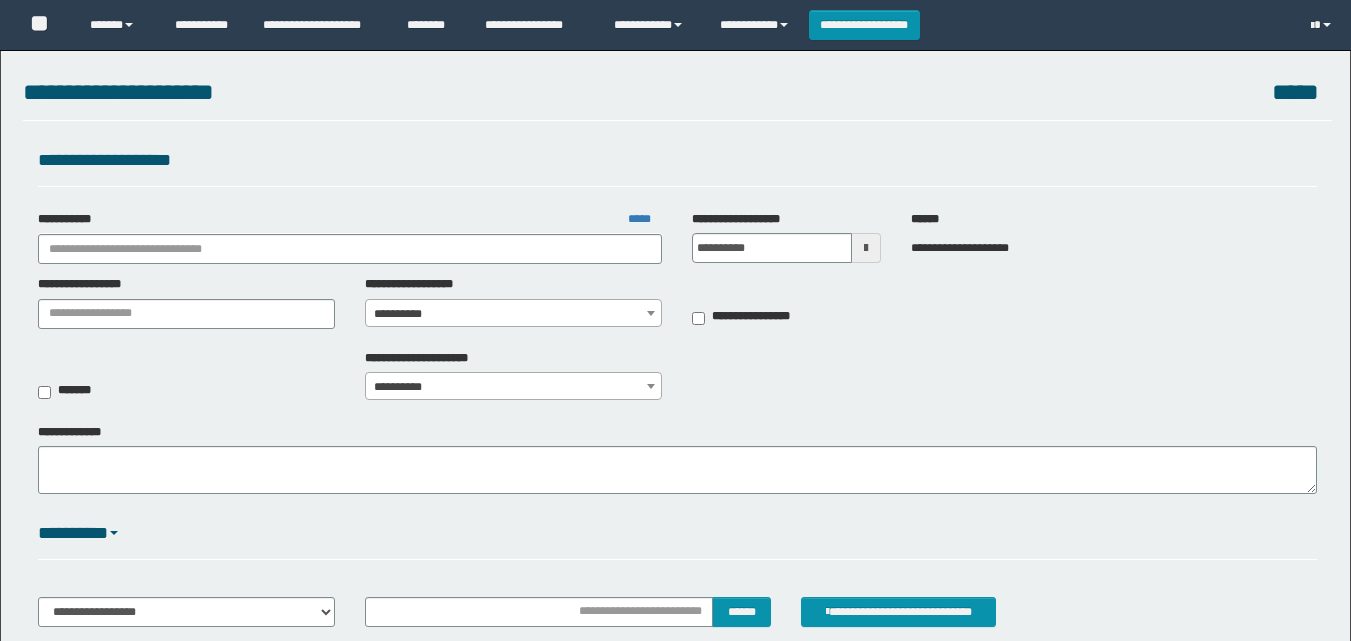 scroll, scrollTop: 0, scrollLeft: 0, axis: both 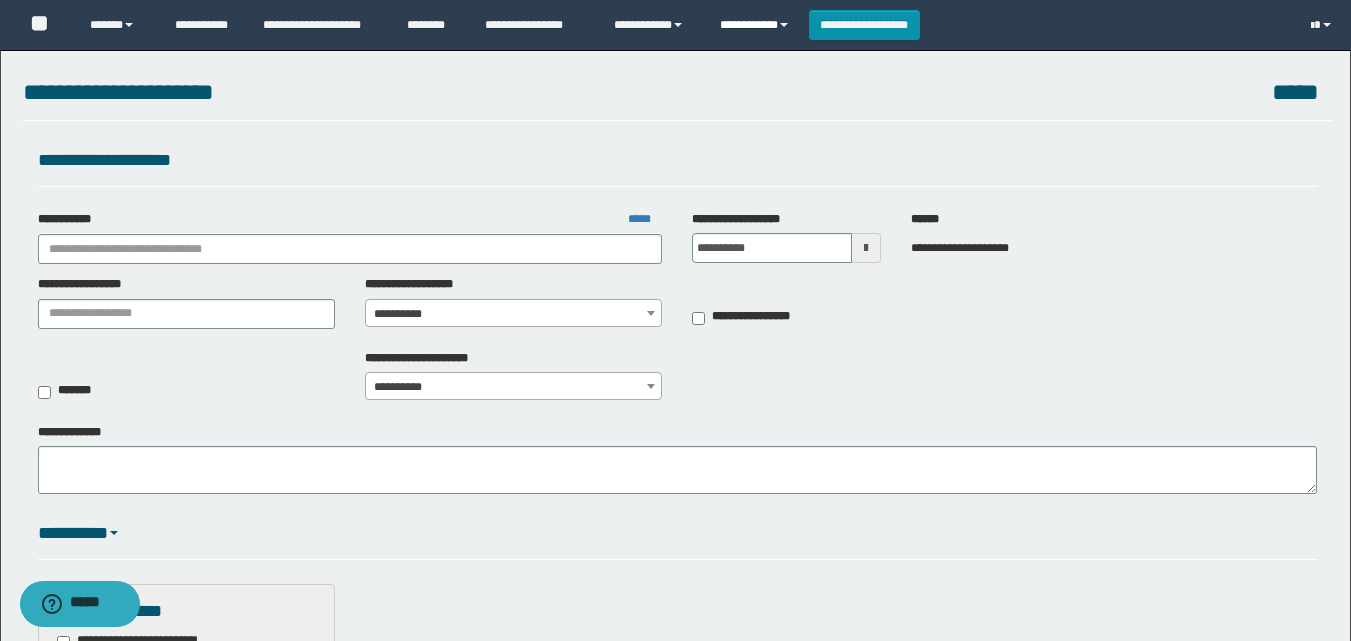 click on "**********" at bounding box center (757, 25) 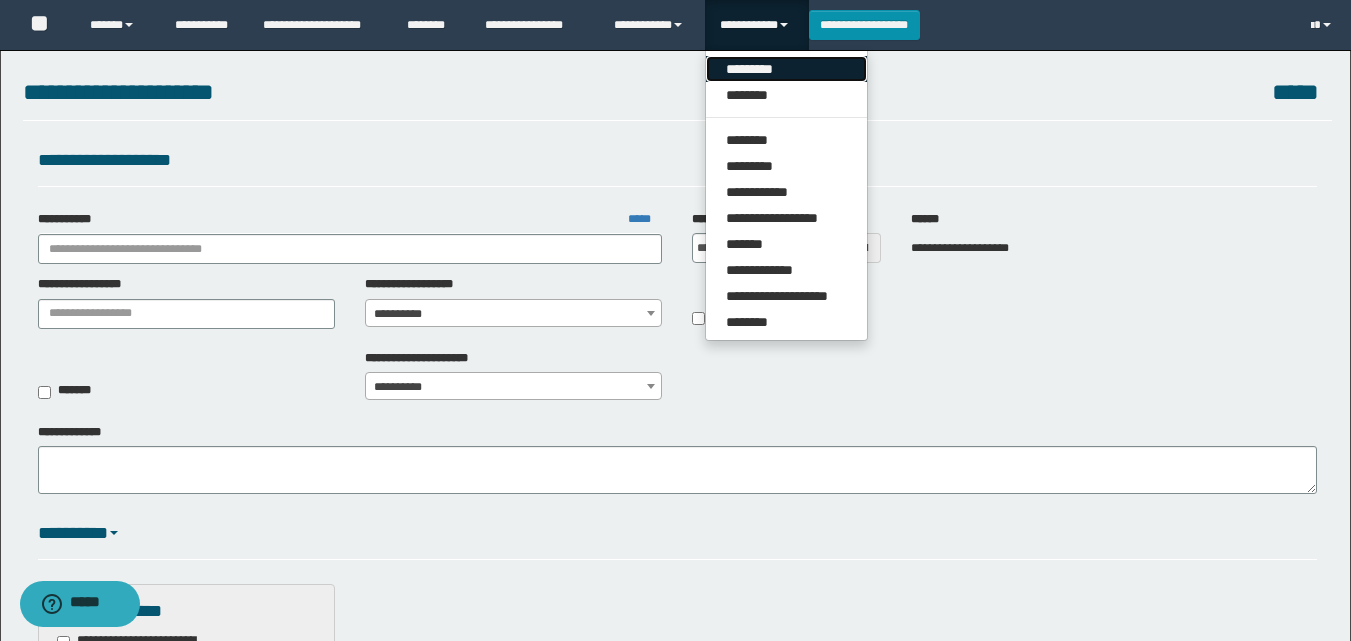 click on "*********" at bounding box center [786, 69] 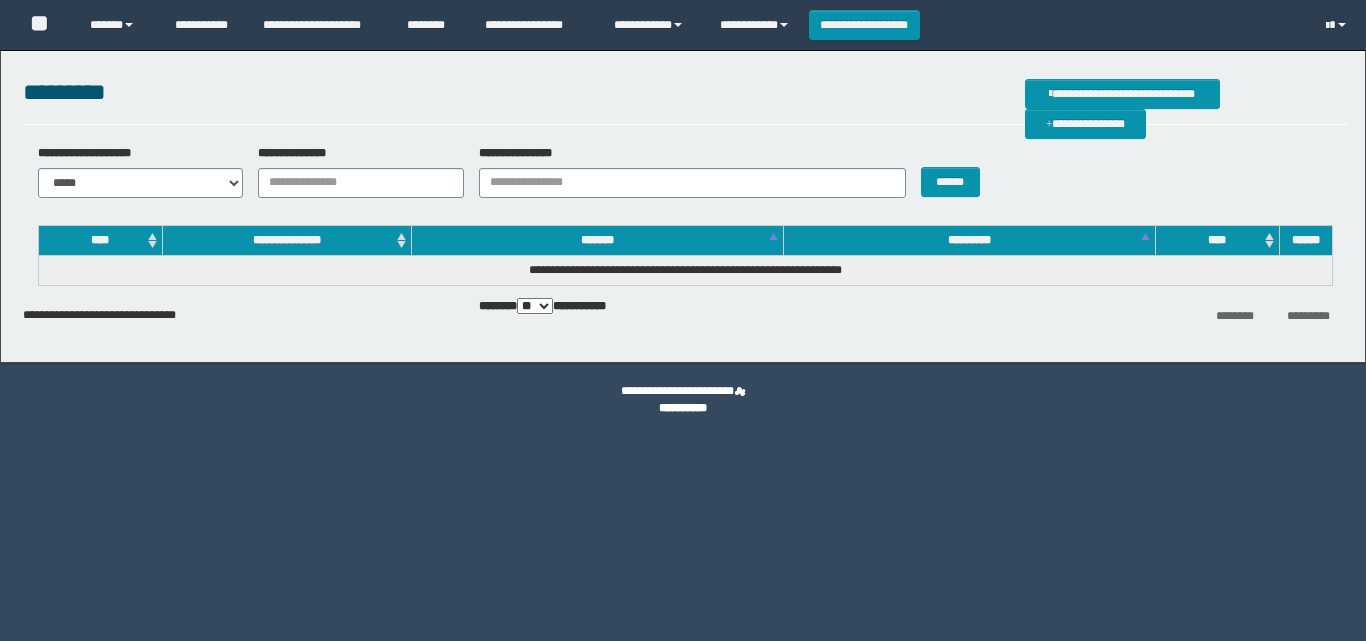 scroll, scrollTop: 0, scrollLeft: 0, axis: both 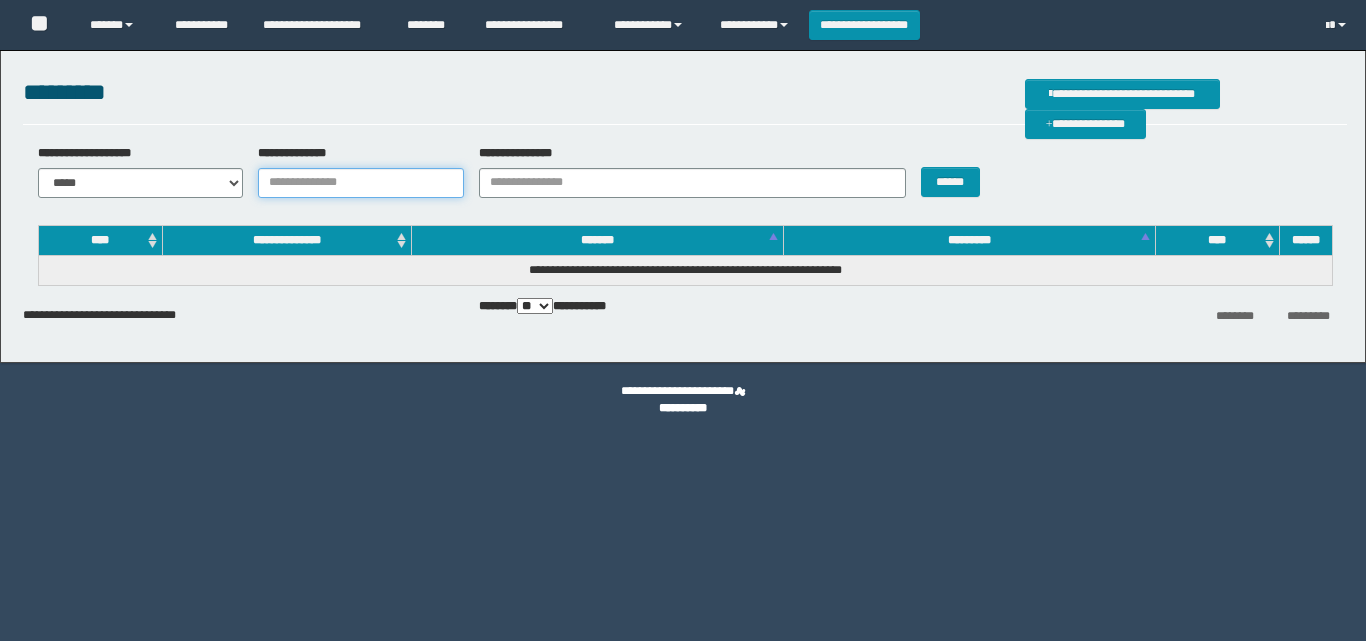 click on "**********" at bounding box center (361, 183) 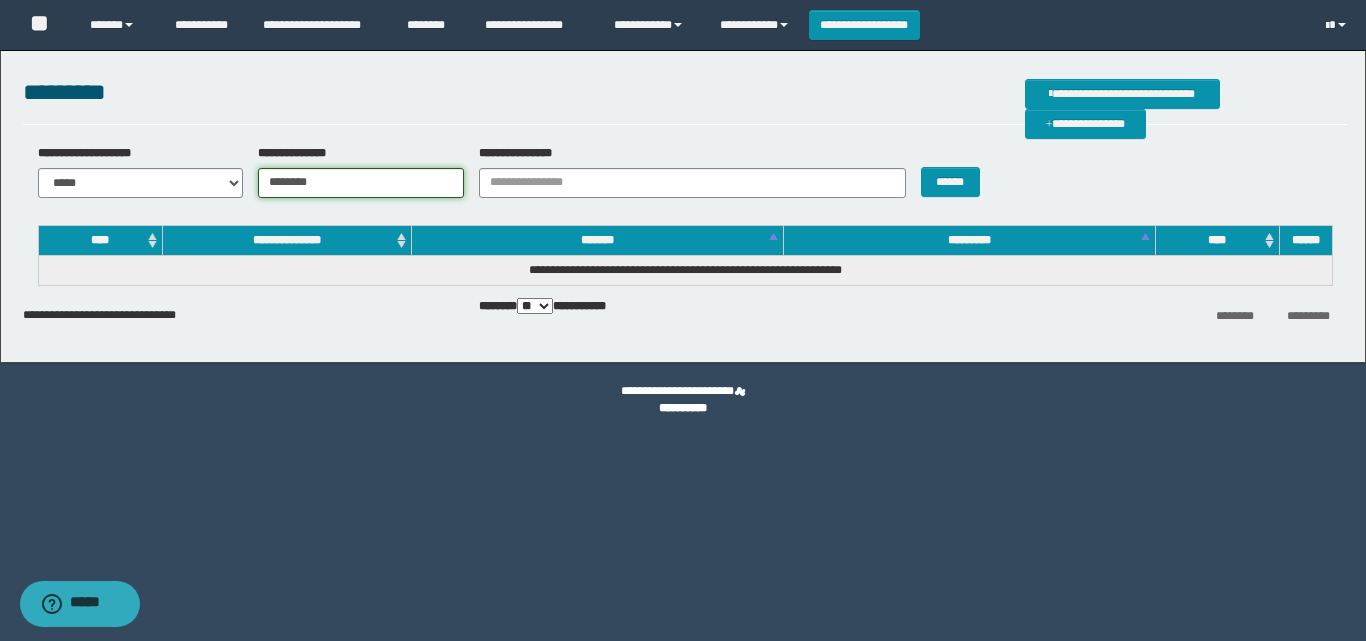 type on "********" 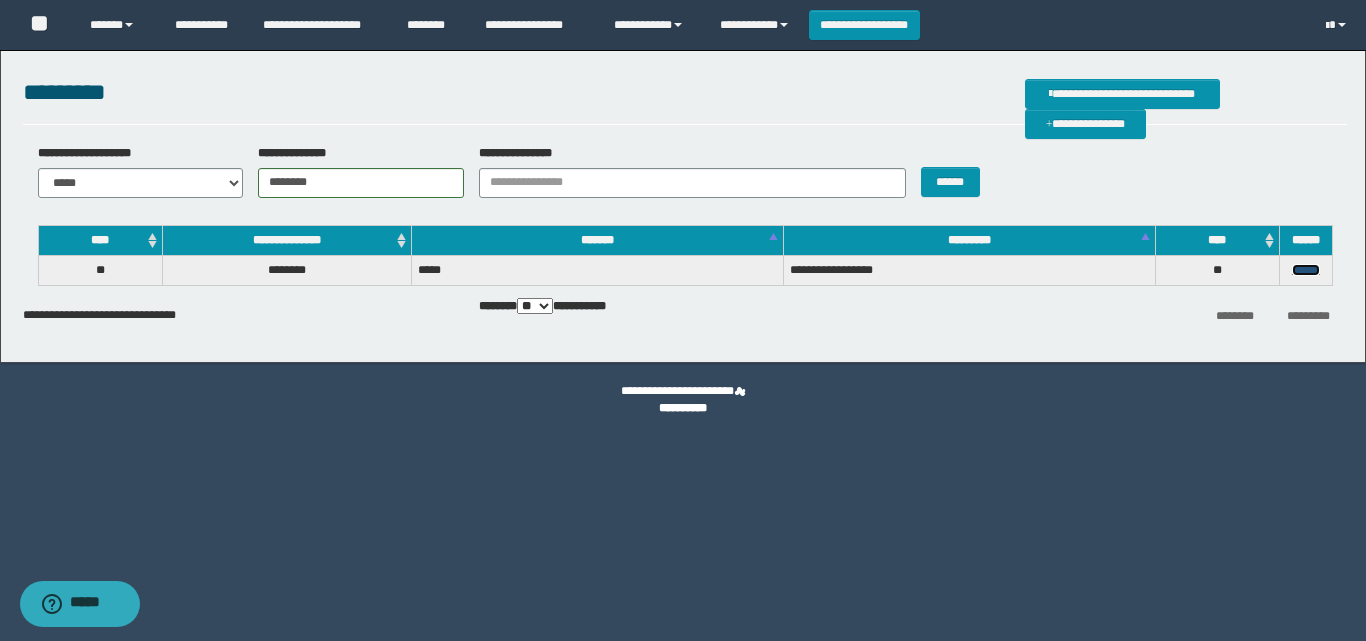 click on "******" at bounding box center (1306, 270) 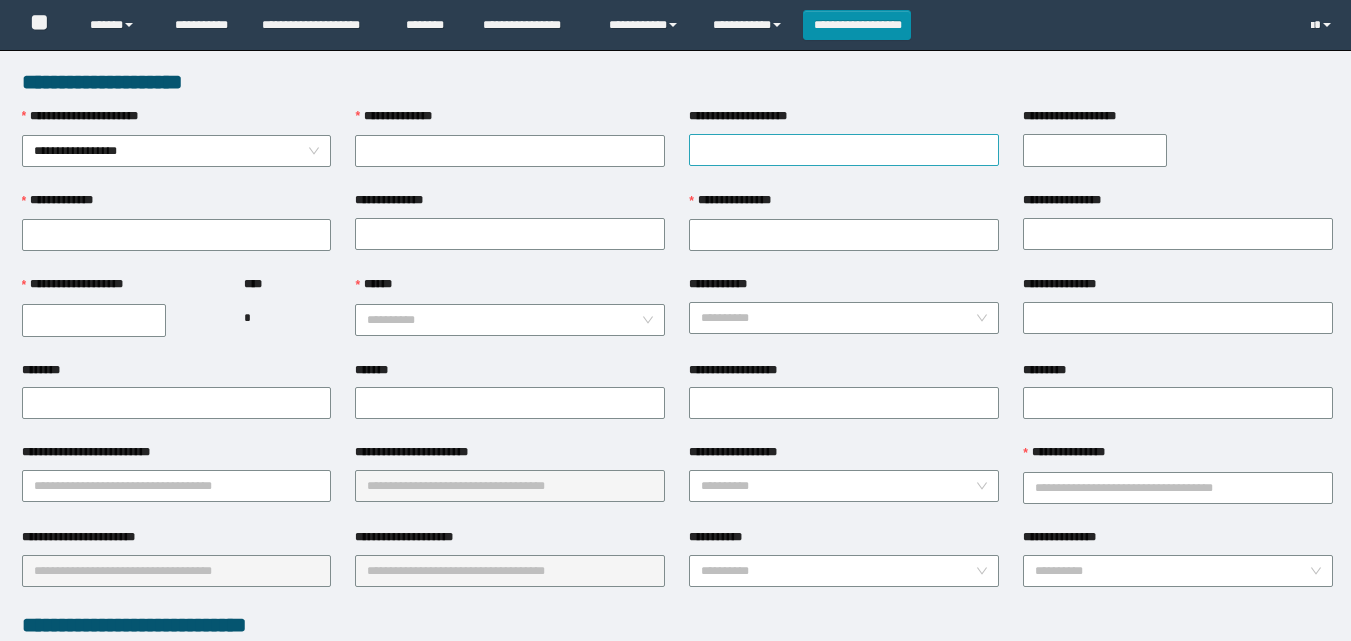 scroll, scrollTop: 0, scrollLeft: 0, axis: both 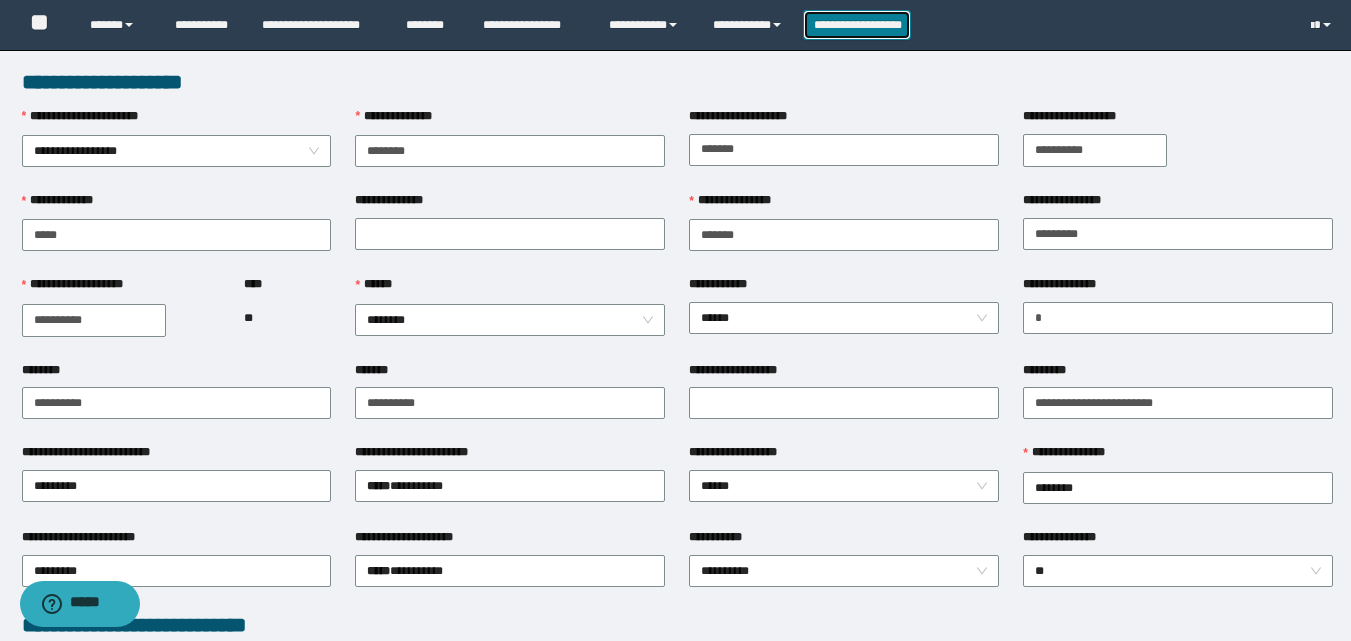 click on "**********" at bounding box center (857, 25) 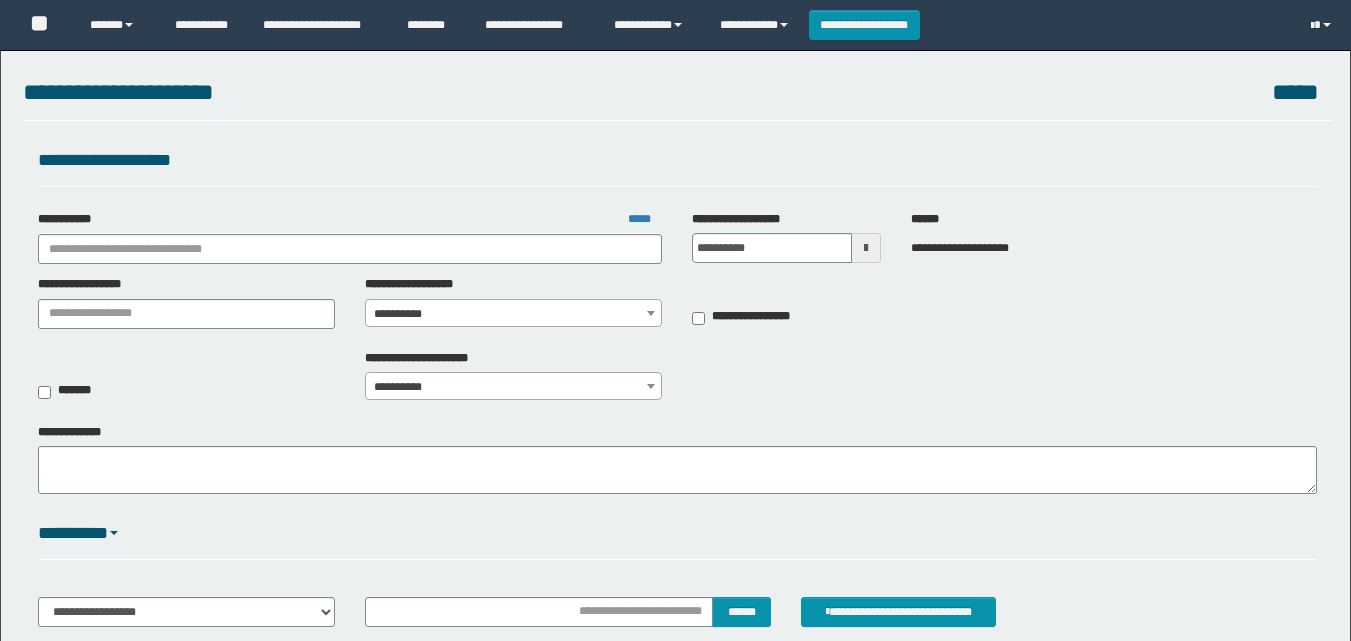 scroll, scrollTop: 0, scrollLeft: 0, axis: both 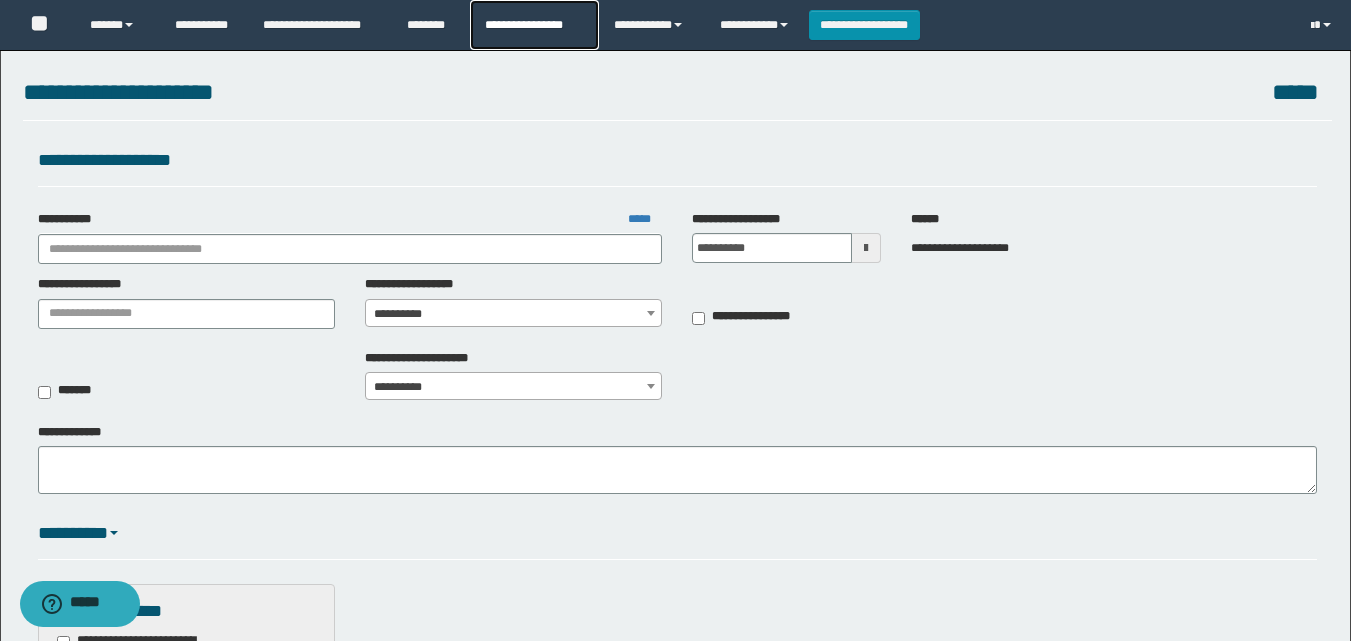 click on "**********" at bounding box center (534, 25) 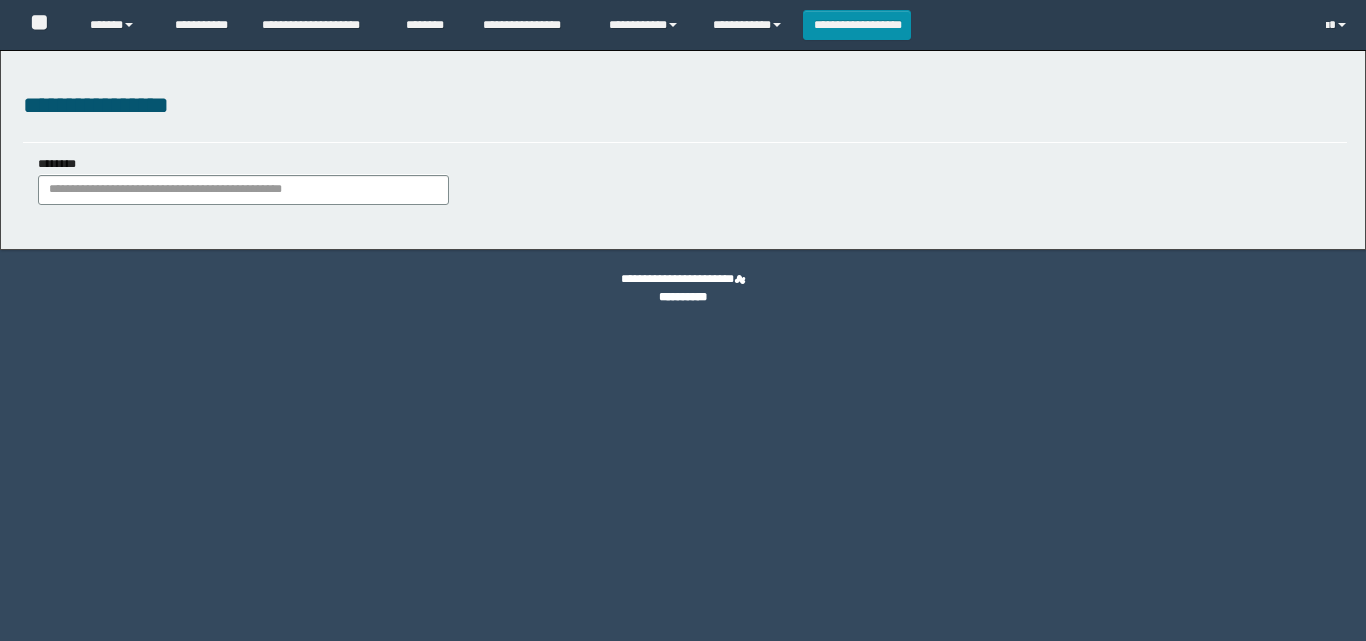scroll, scrollTop: 0, scrollLeft: 0, axis: both 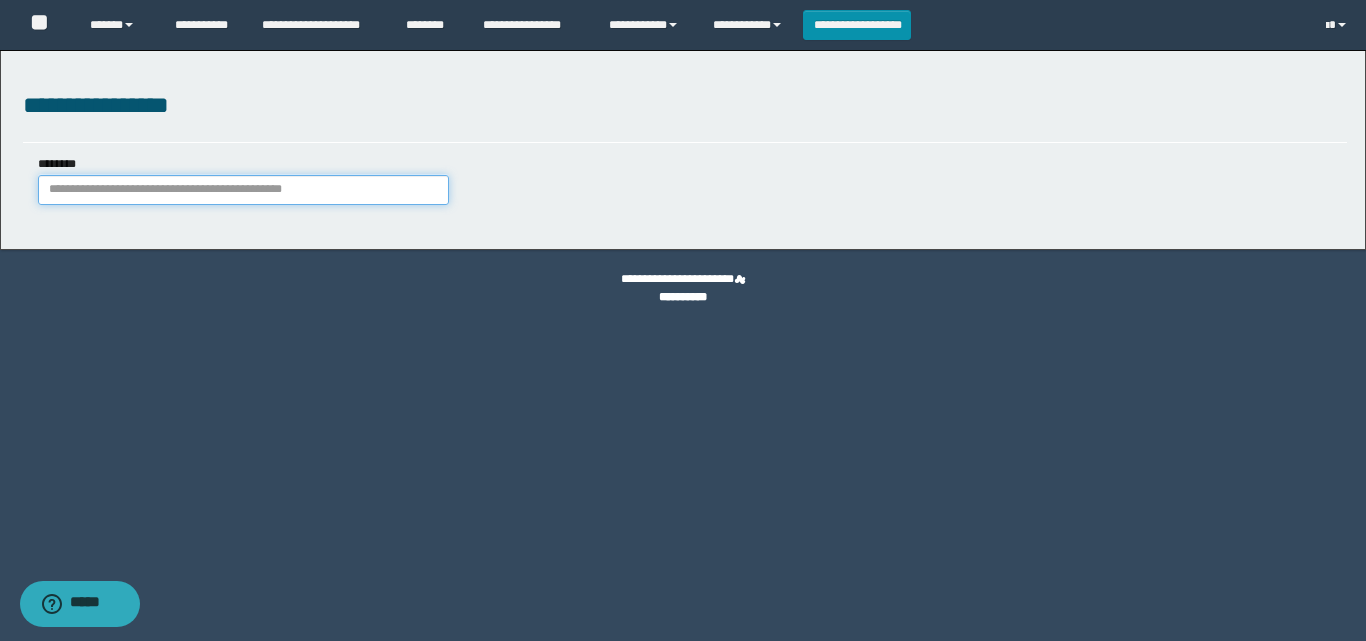 click on "********" at bounding box center (243, 190) 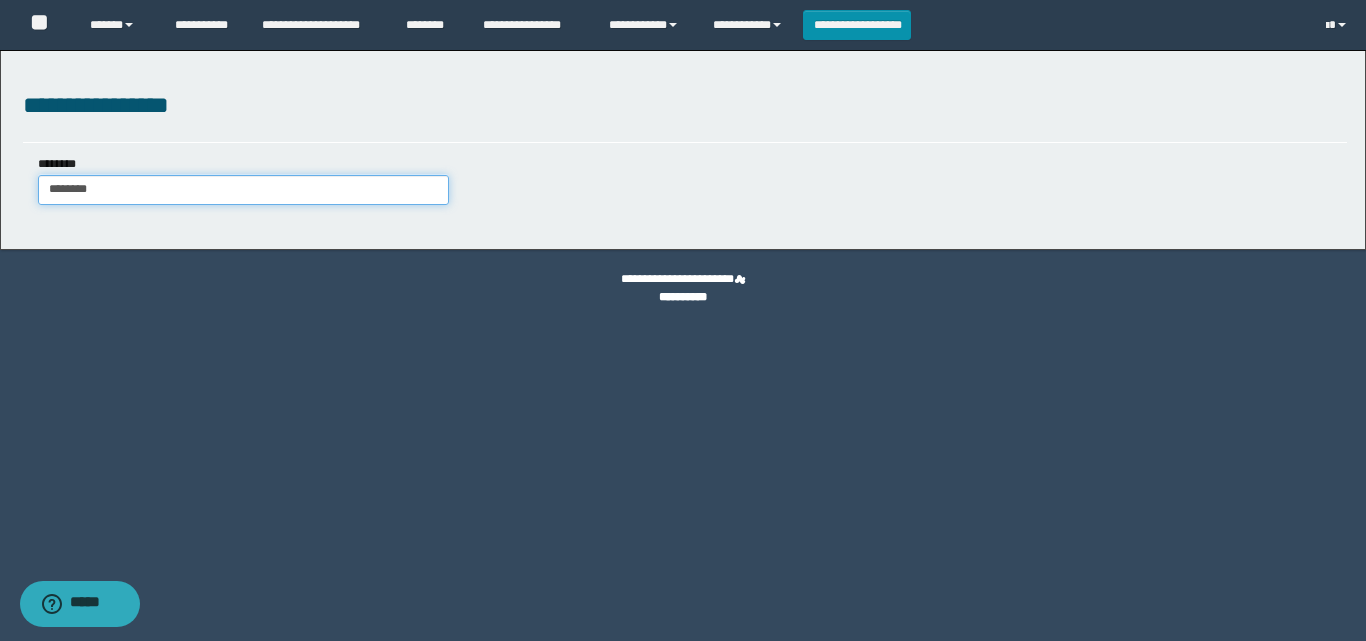 type on "********" 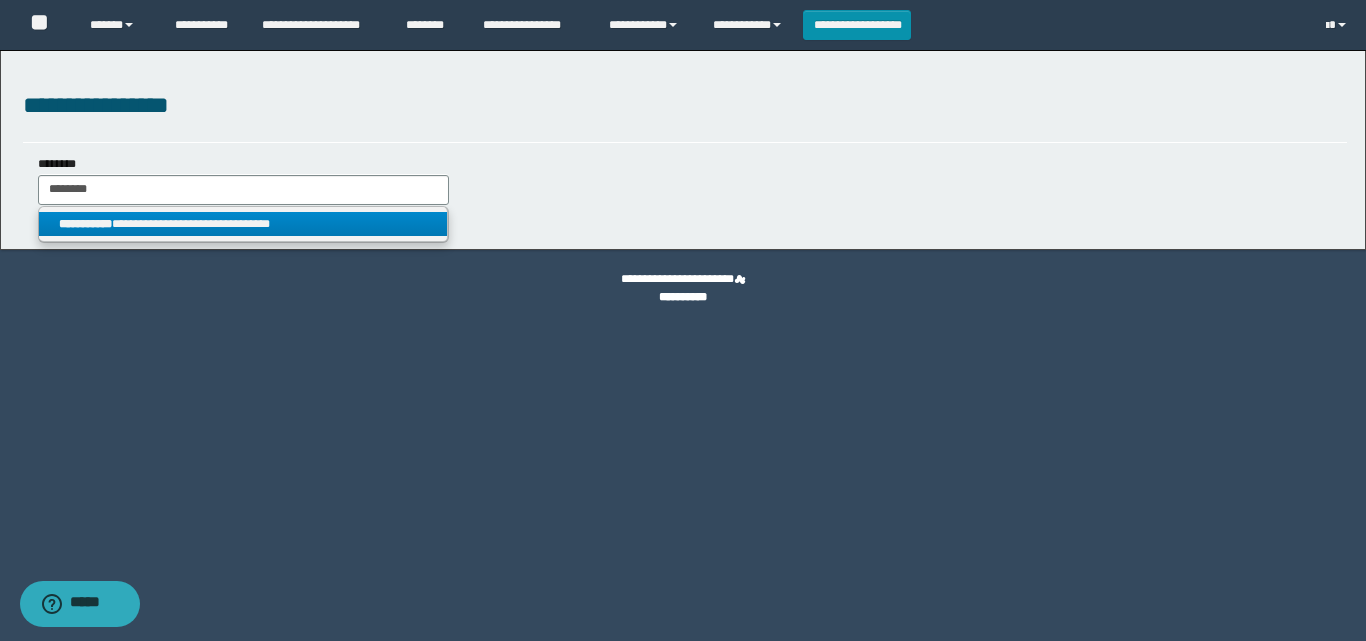 click on "**********" at bounding box center [243, 224] 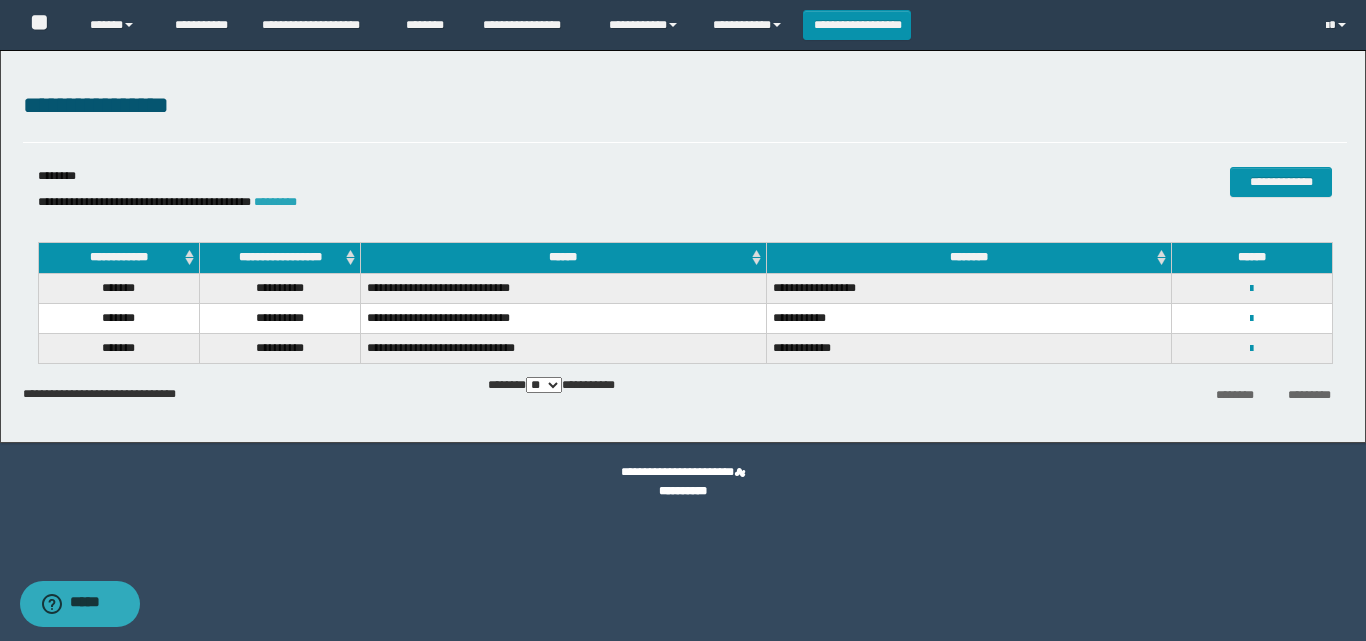 click on "*********" at bounding box center [275, 202] 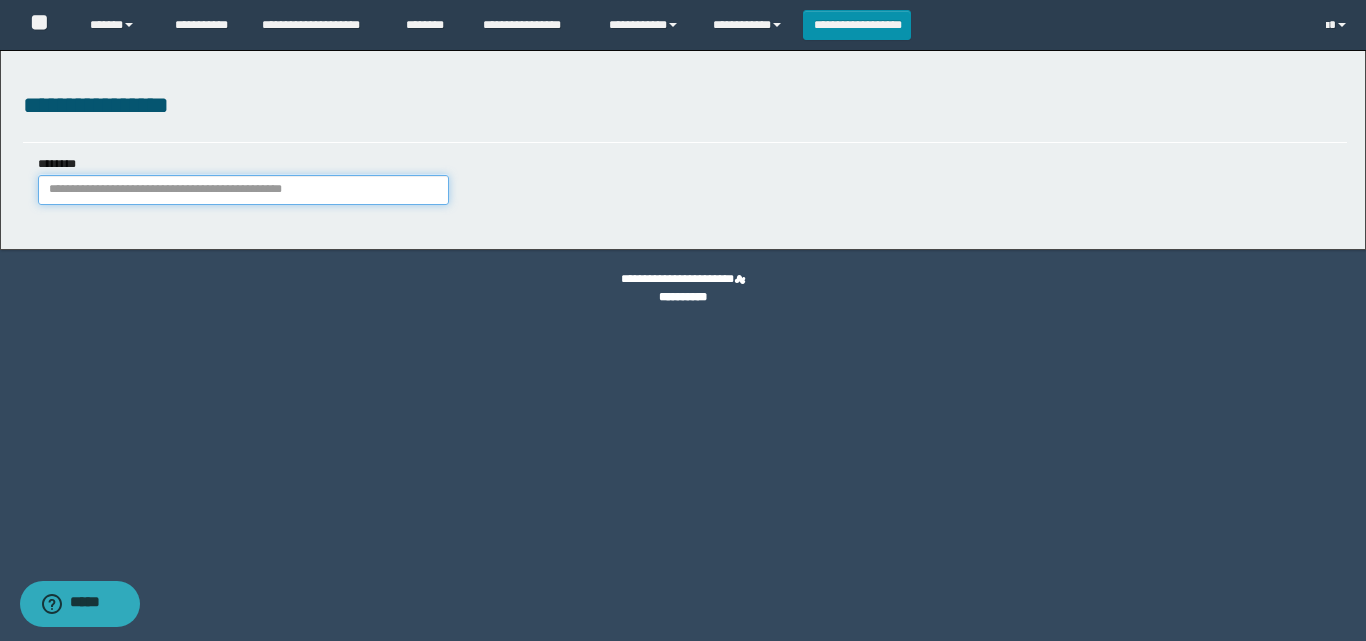 click on "********" at bounding box center (243, 190) 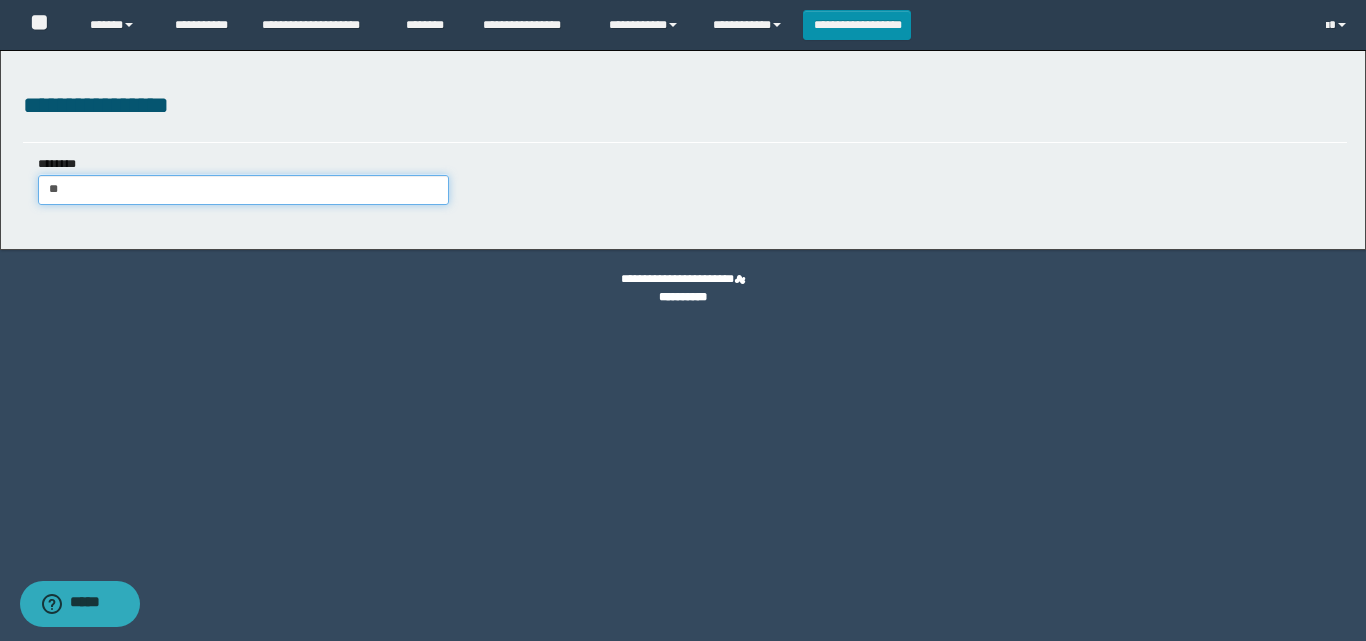 type on "***" 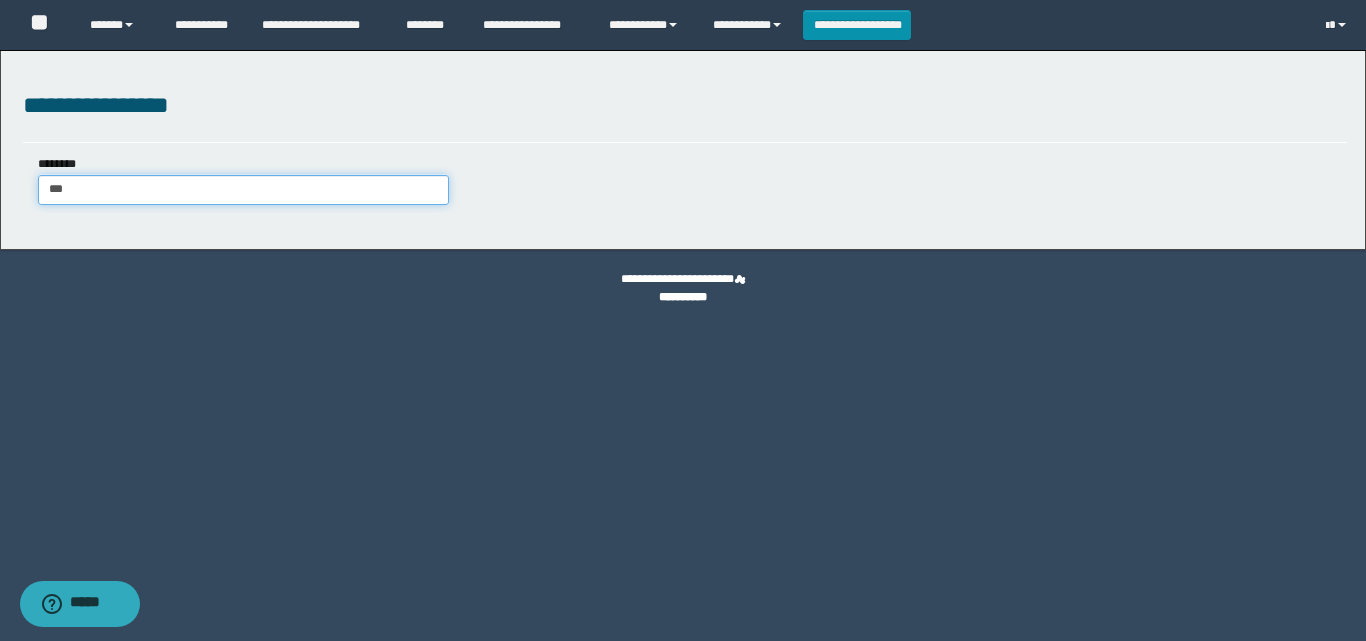 type on "***" 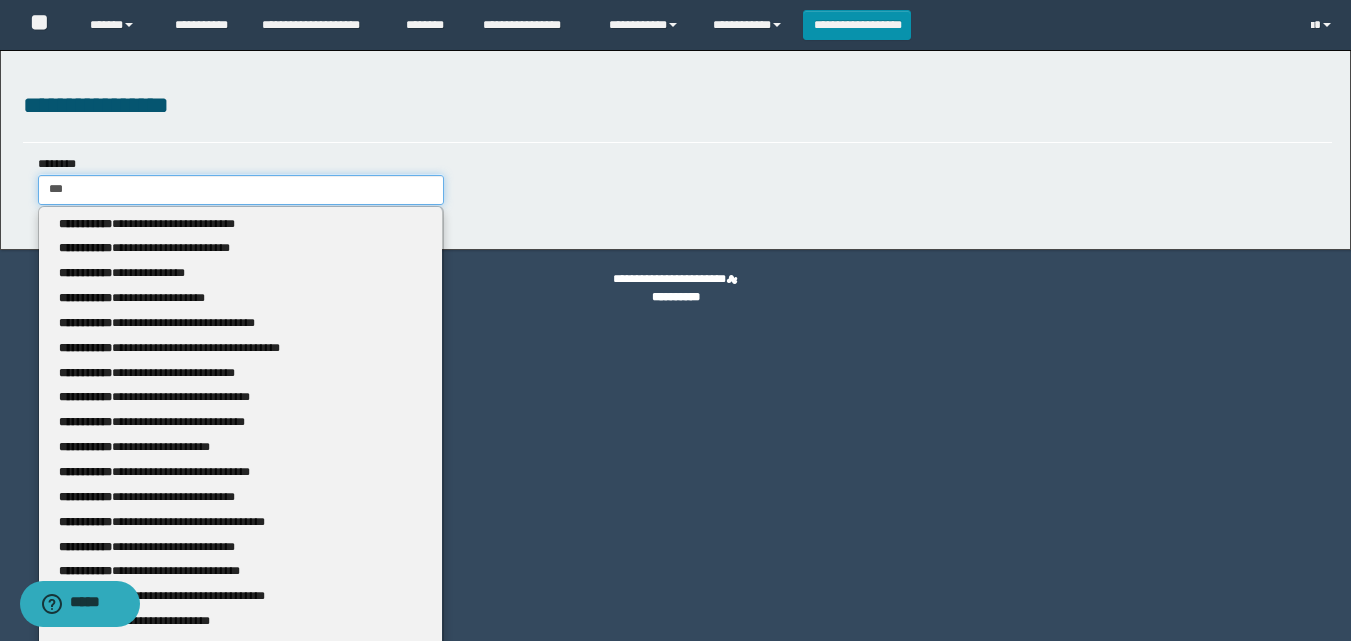 type 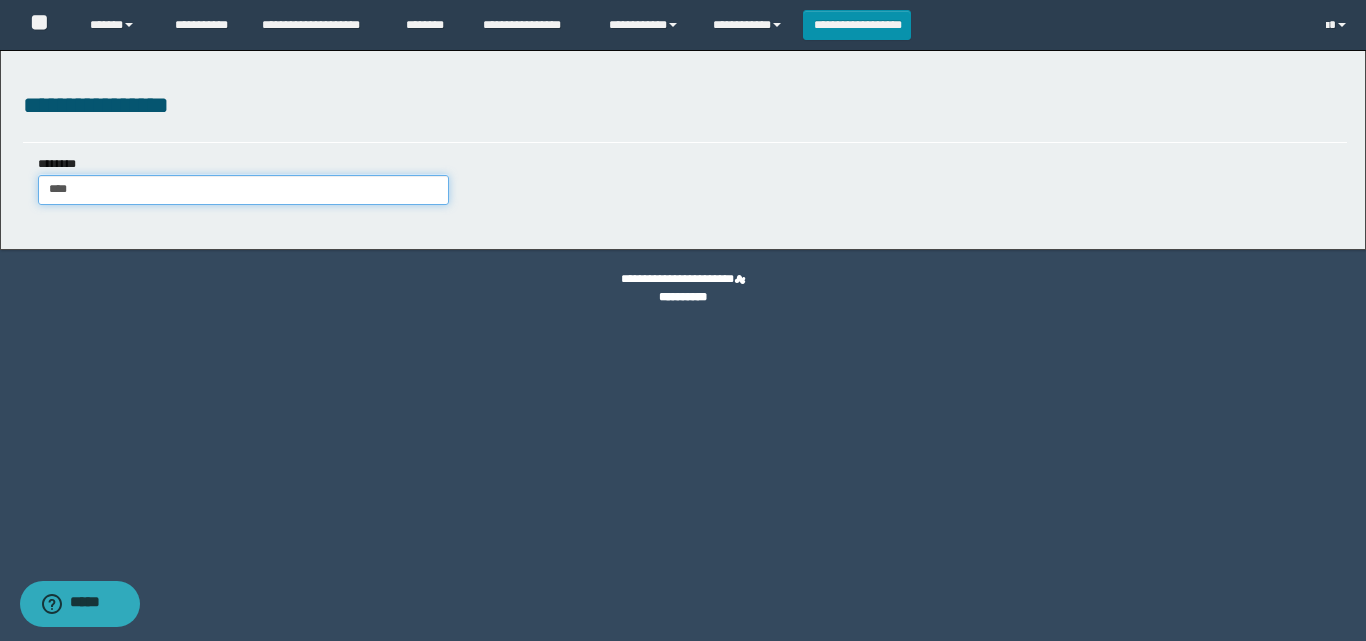 type on "****" 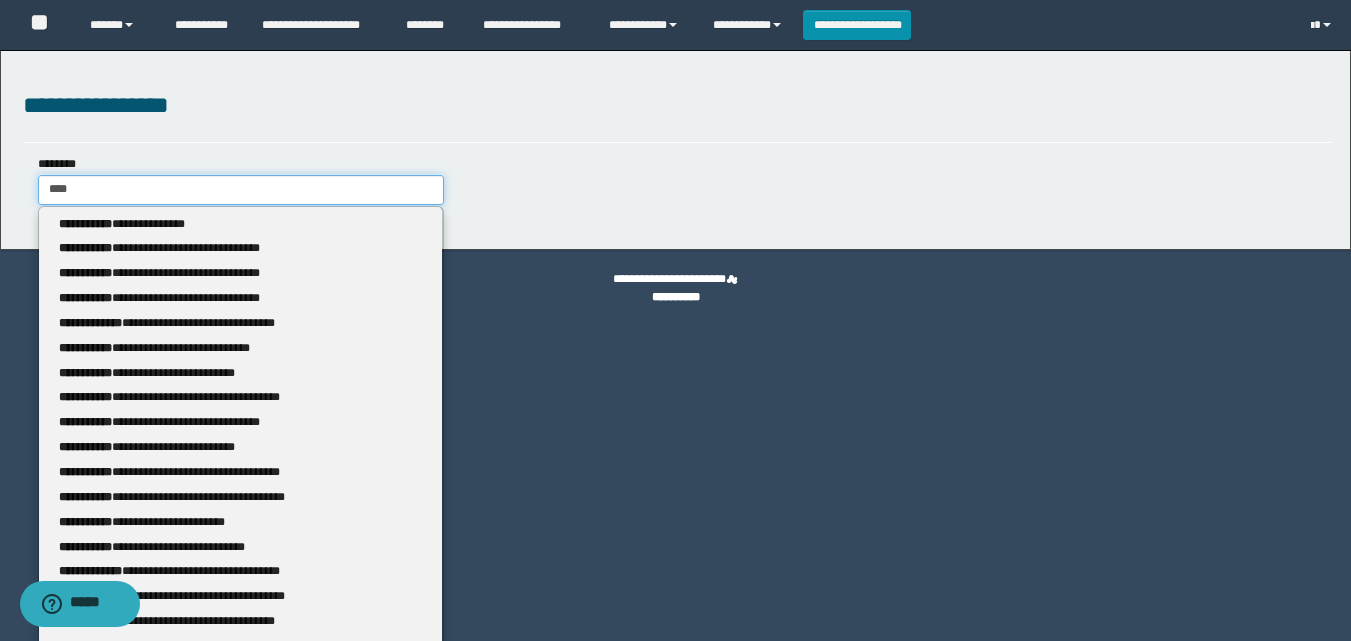 type 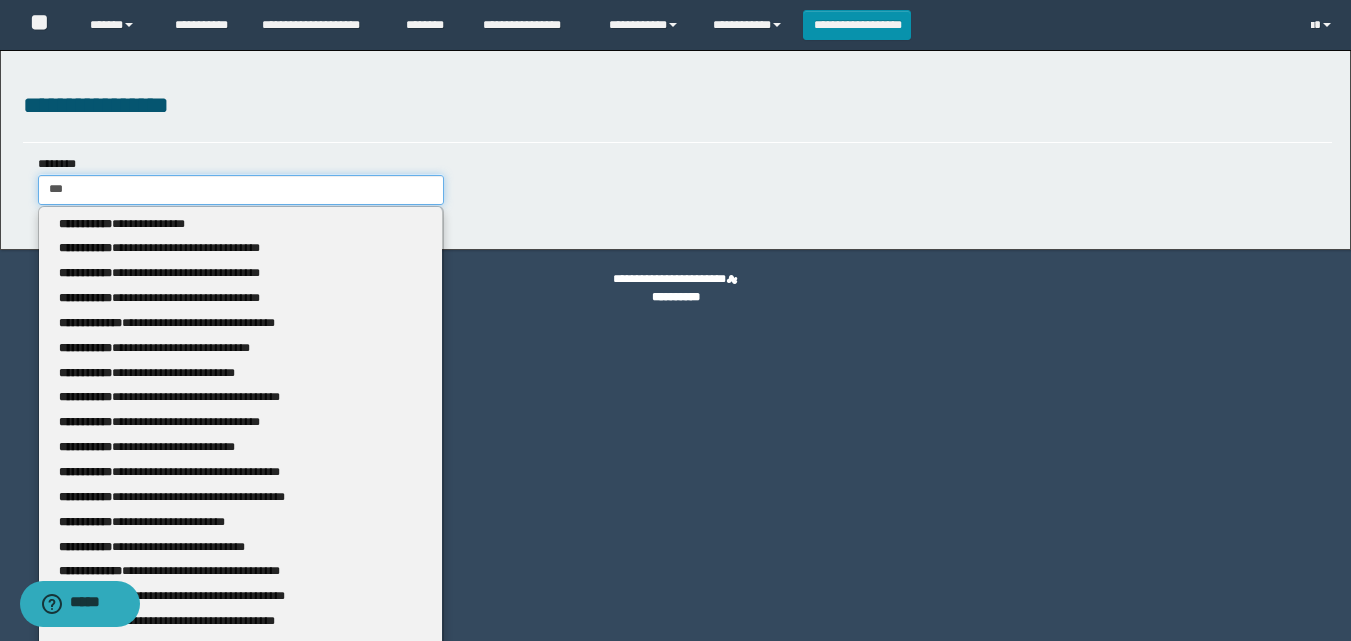 type on "***" 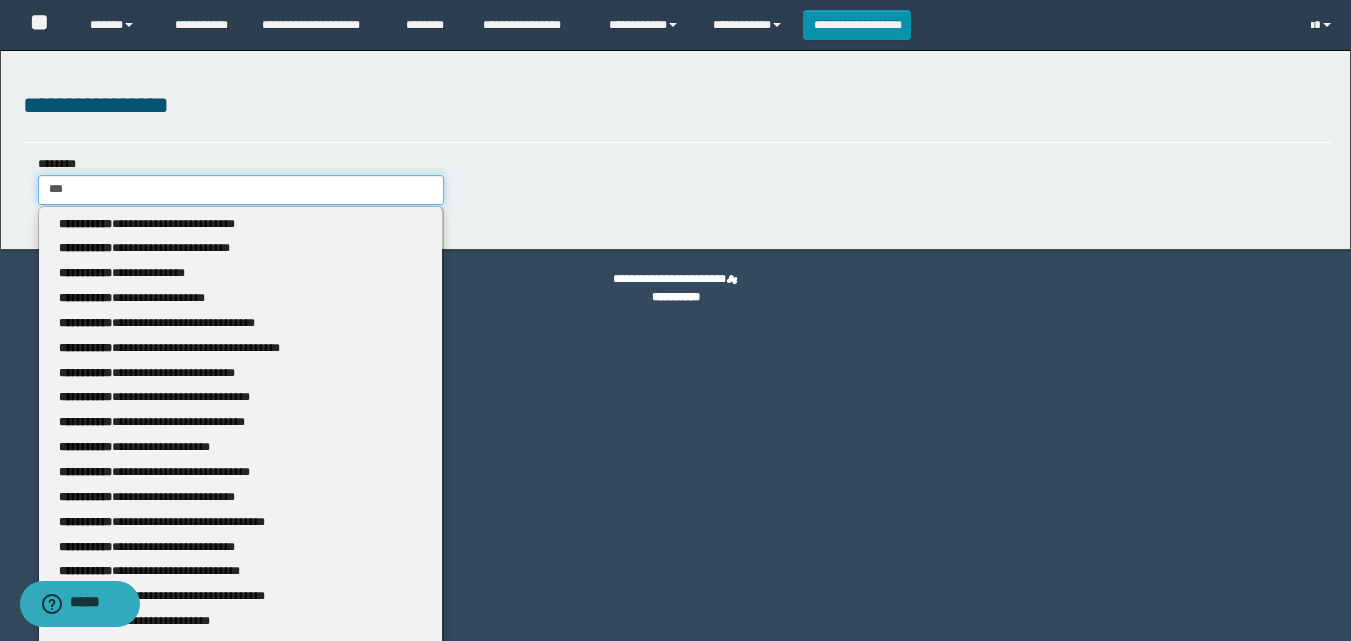 type 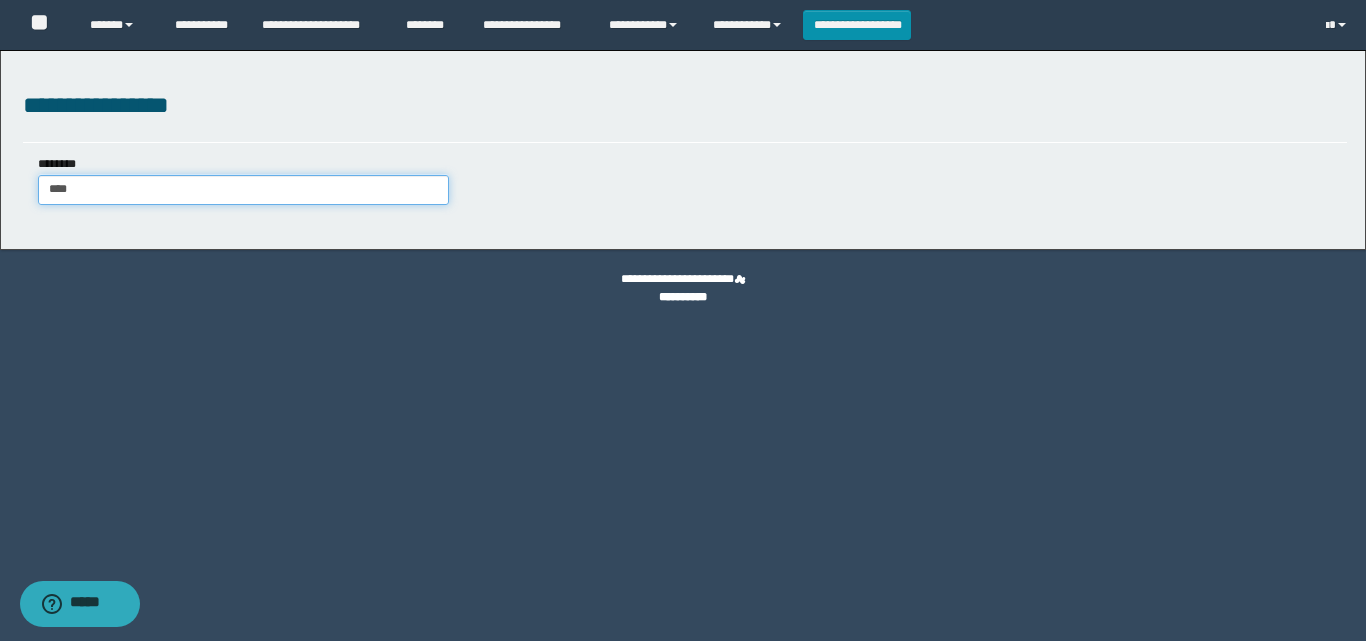 type 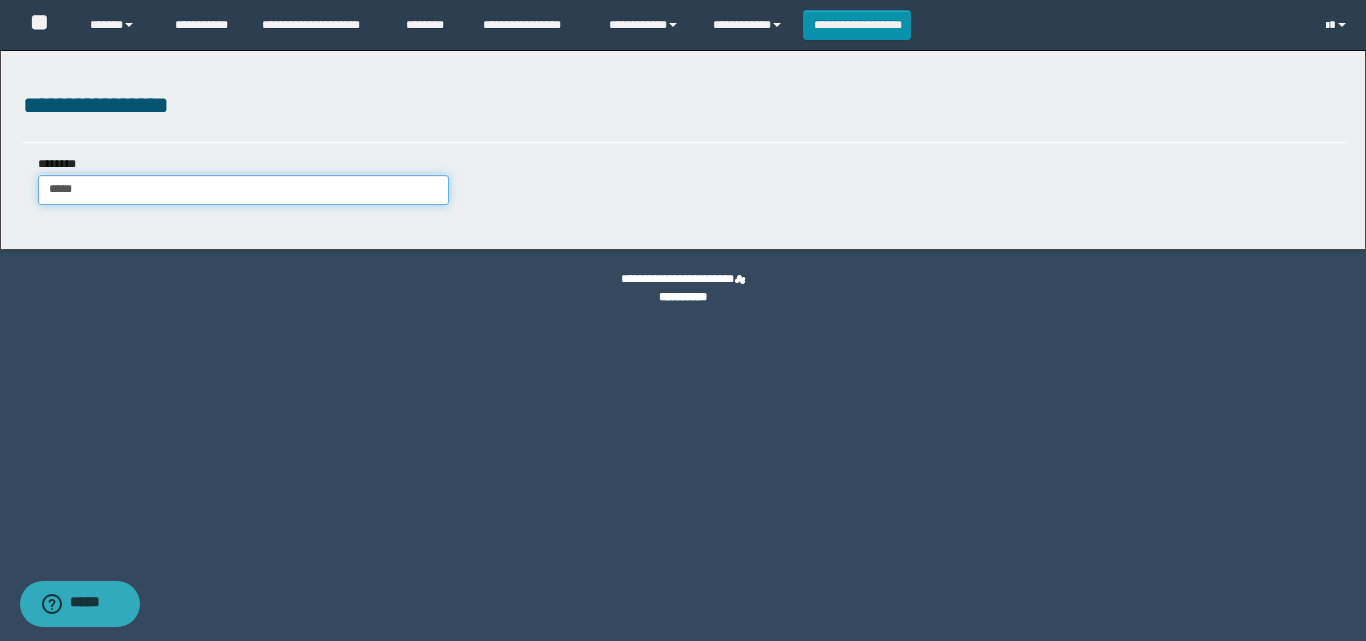 type on "*****" 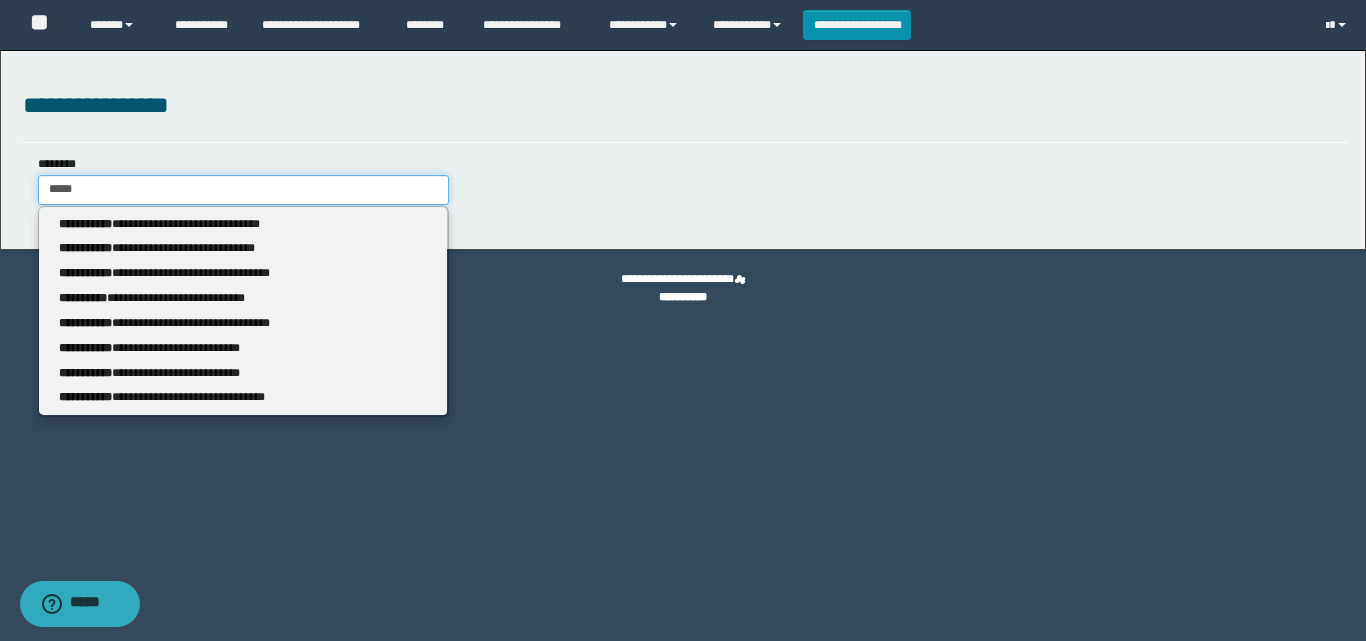 type 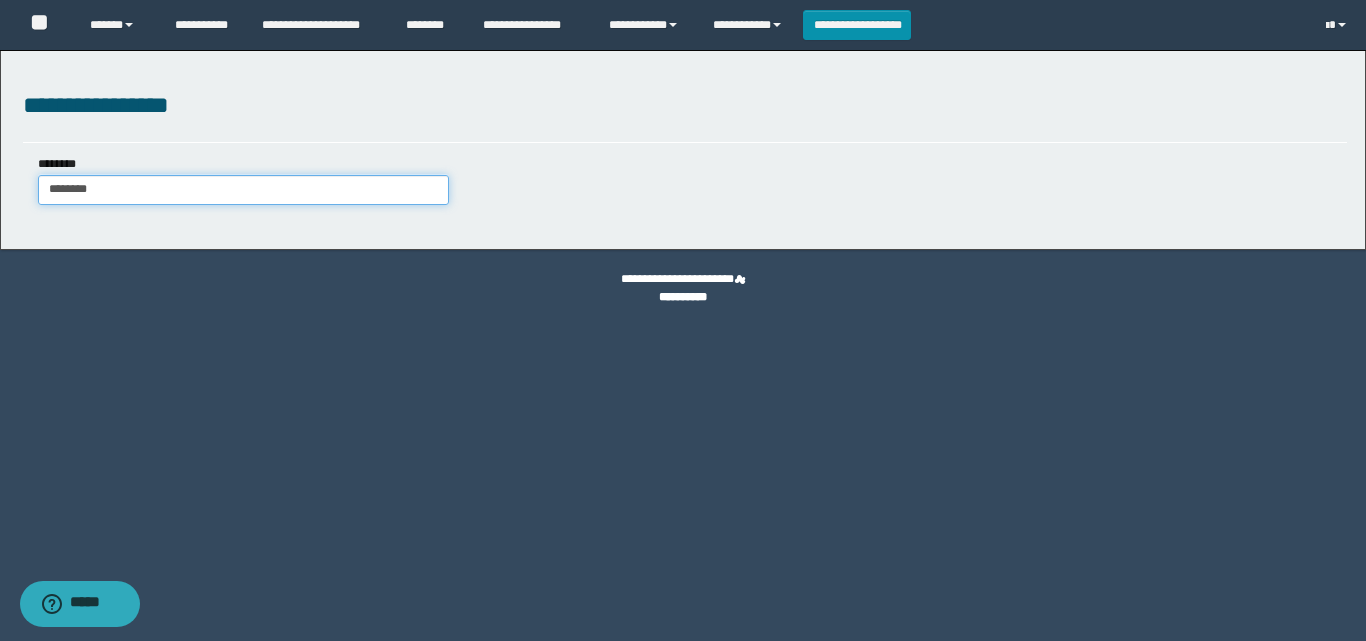 type on "********" 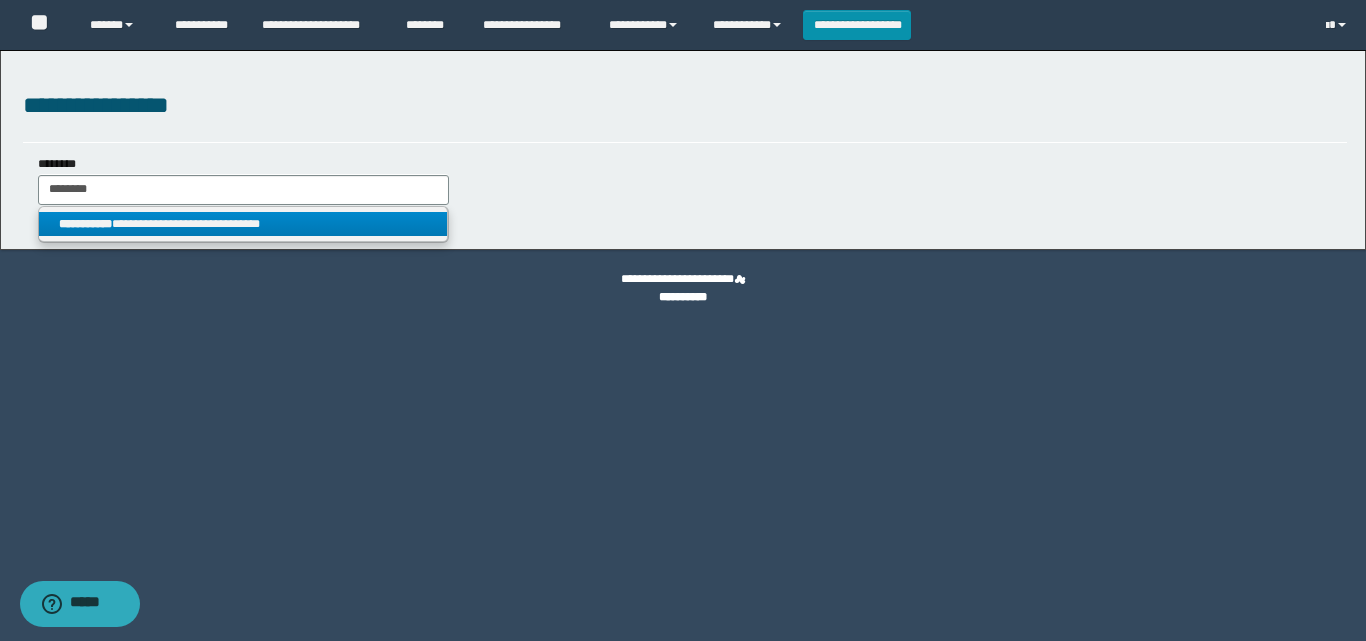 click on "**********" at bounding box center [243, 224] 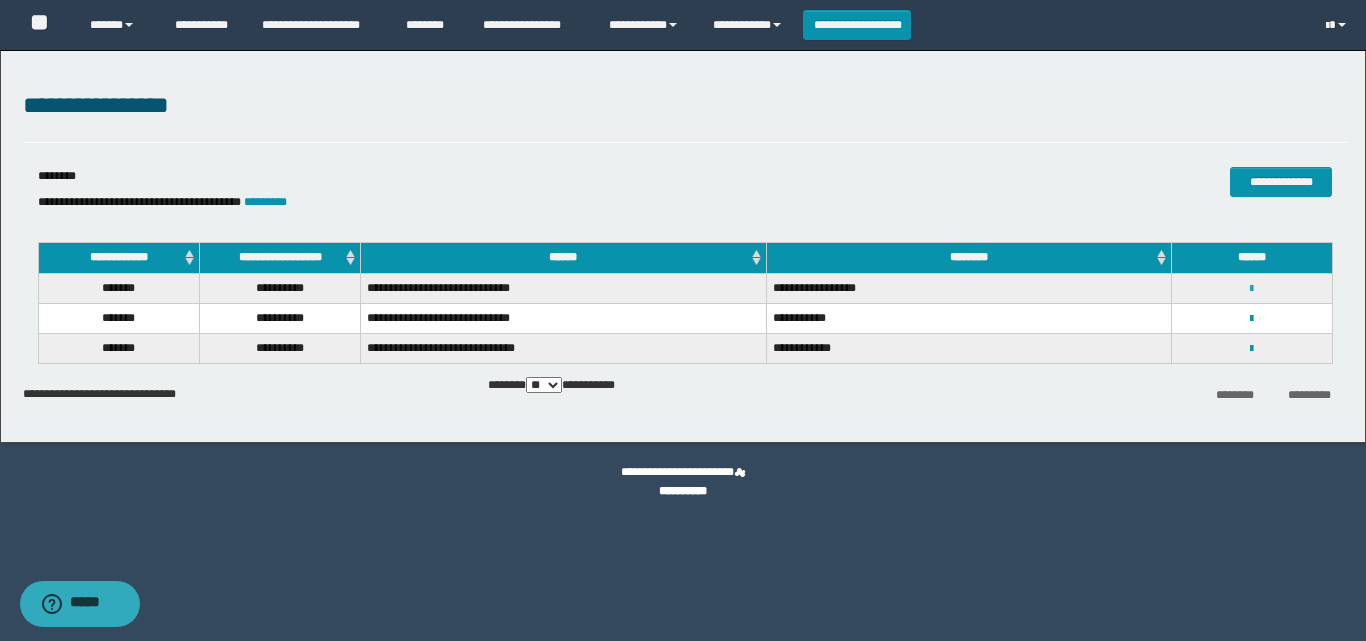 click at bounding box center [1251, 289] 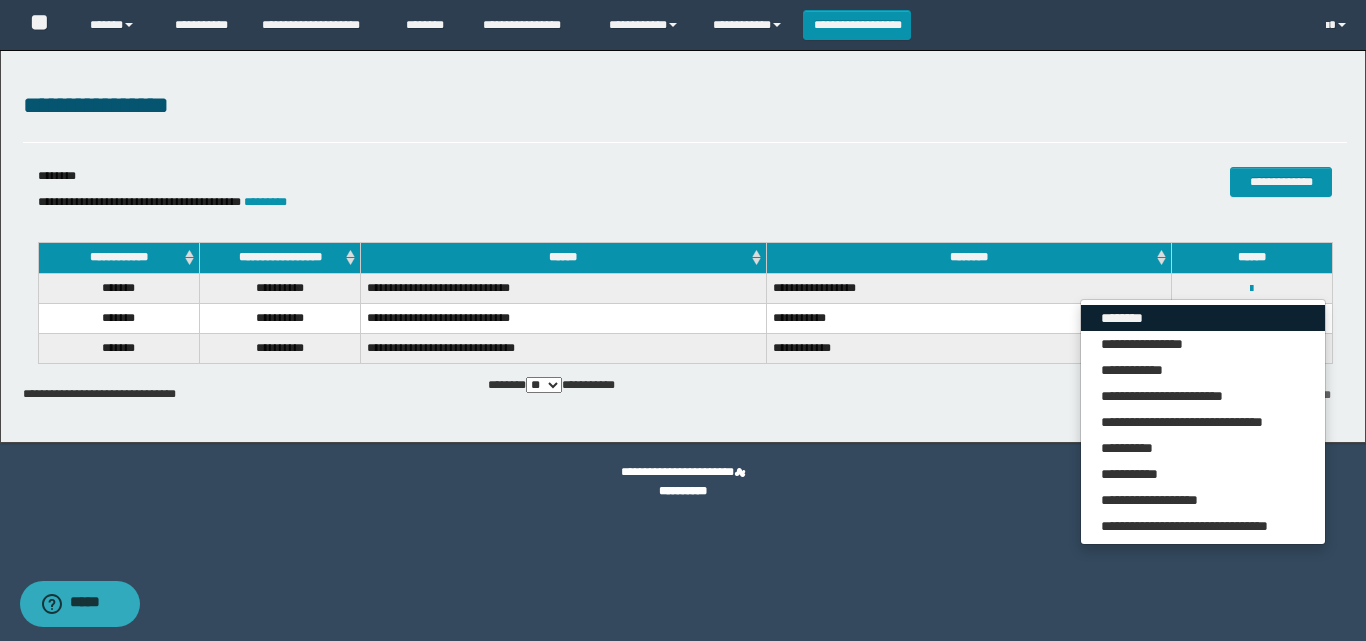 click on "********" at bounding box center (1203, 318) 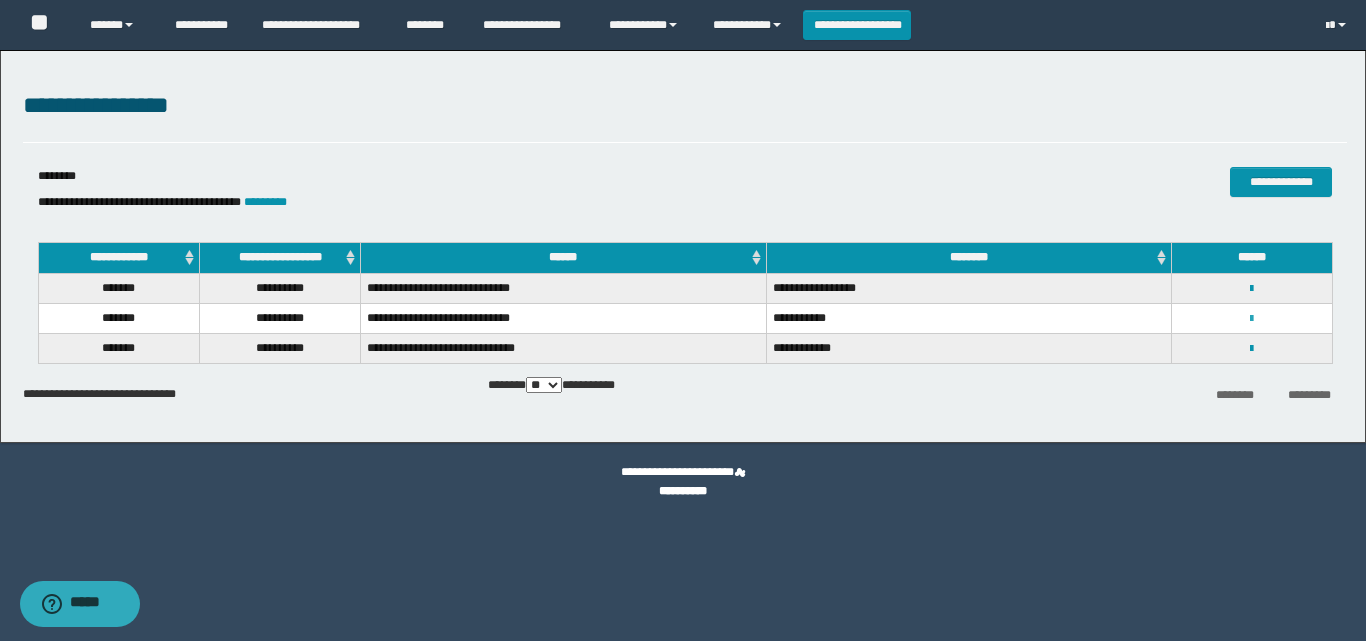 click at bounding box center [1251, 319] 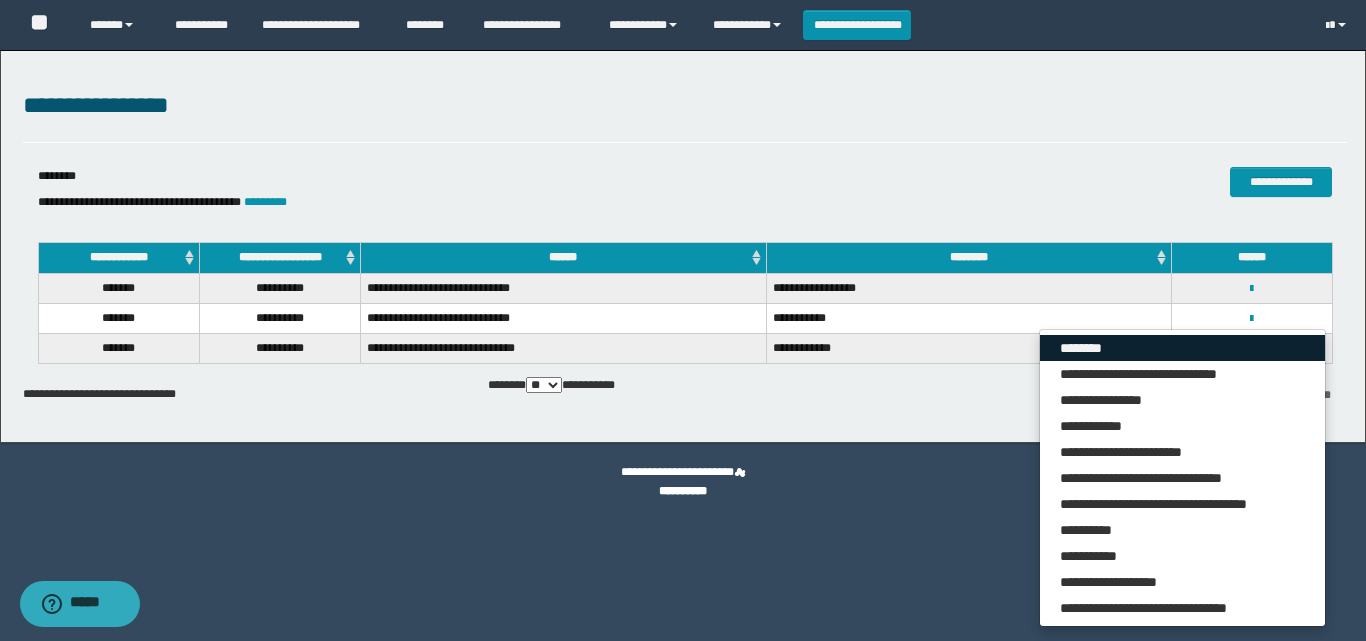 click on "********" at bounding box center (1182, 348) 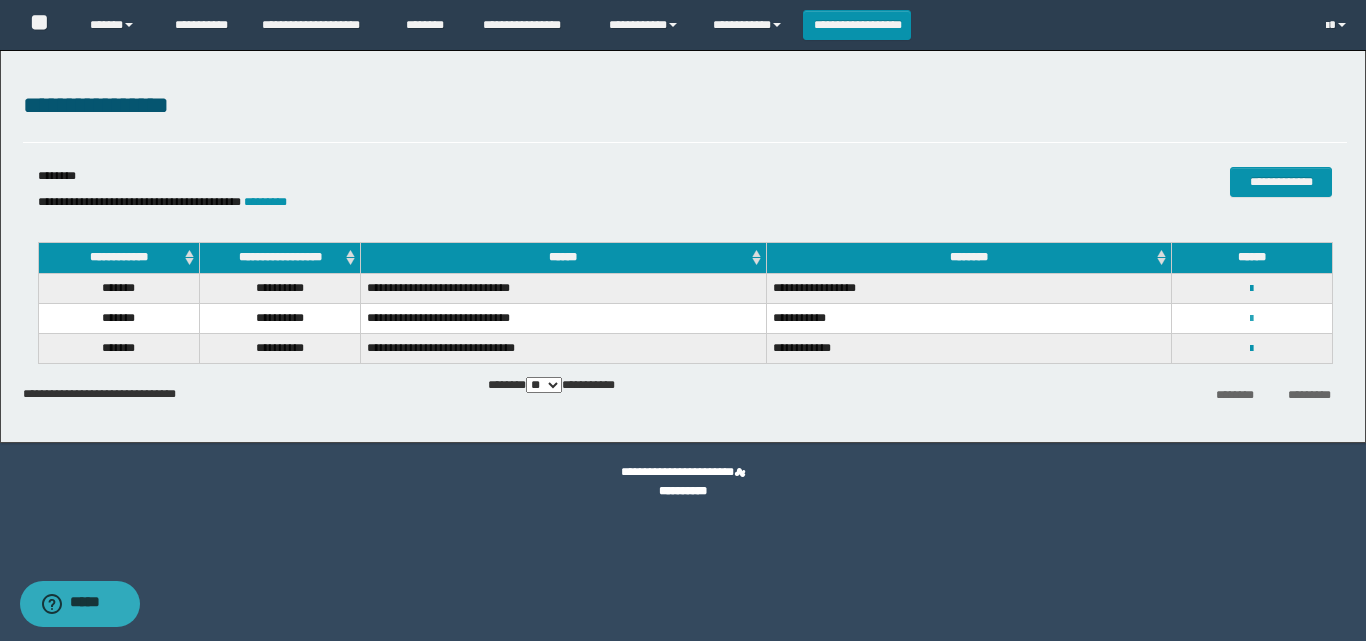 click at bounding box center (1251, 319) 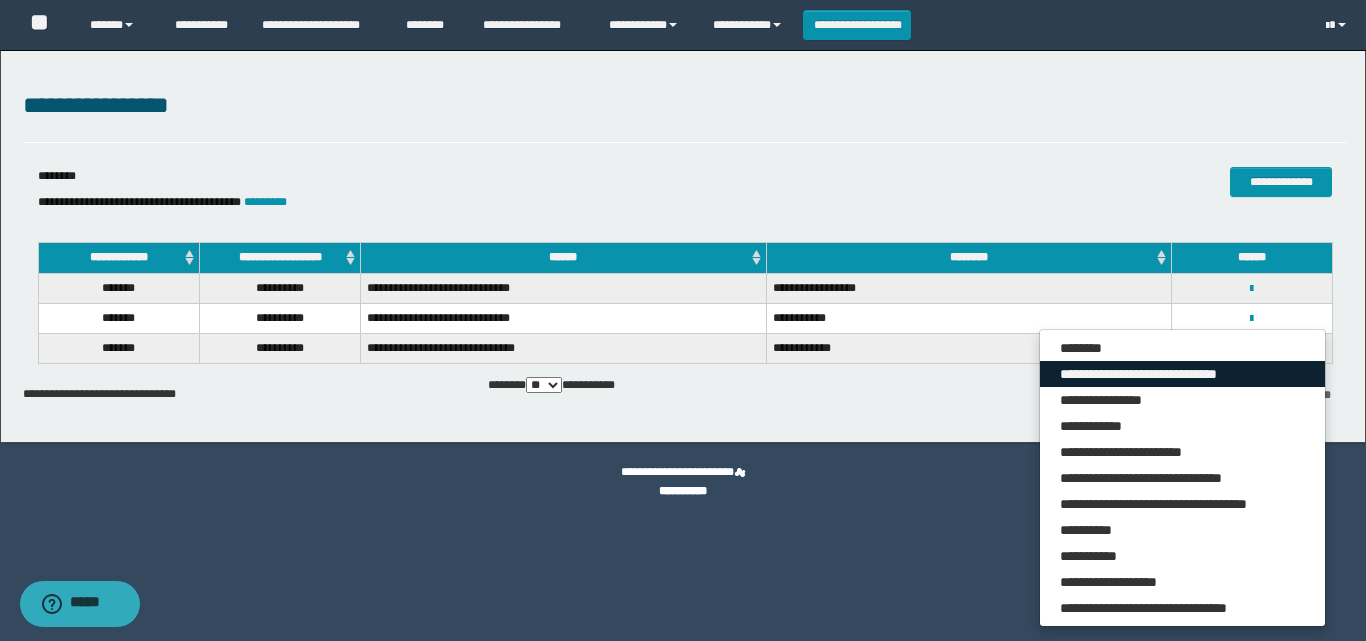 click on "**********" at bounding box center (1182, 374) 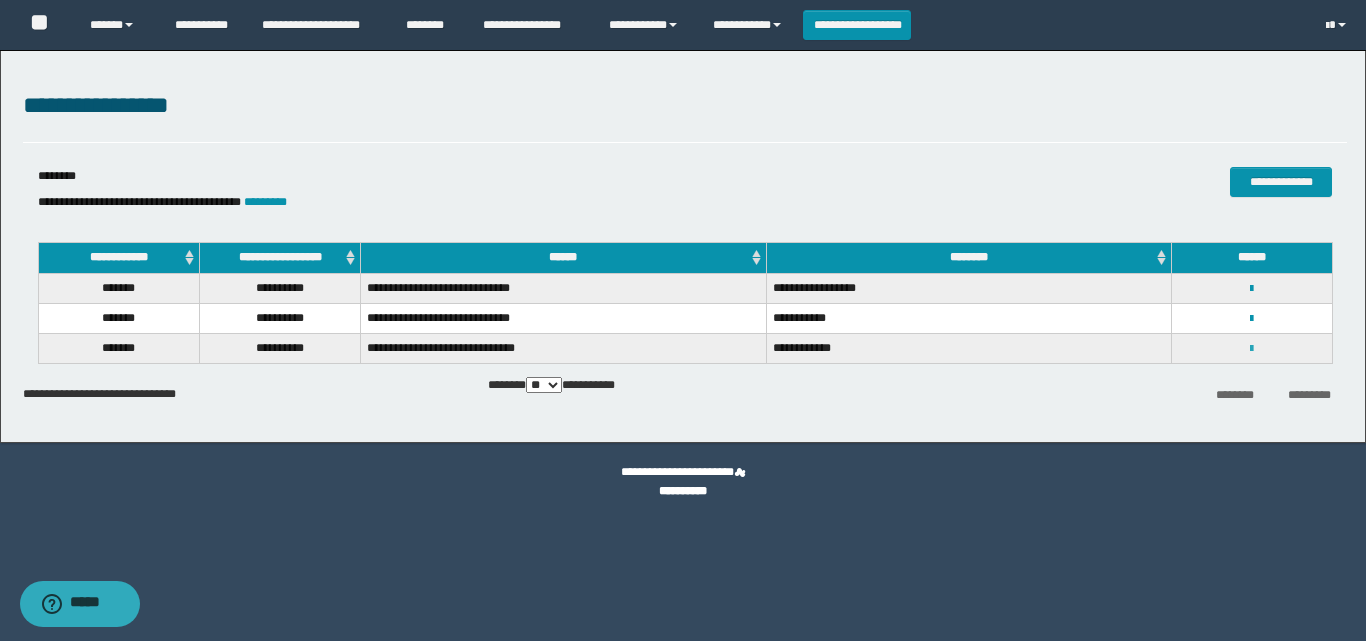 click at bounding box center (1251, 349) 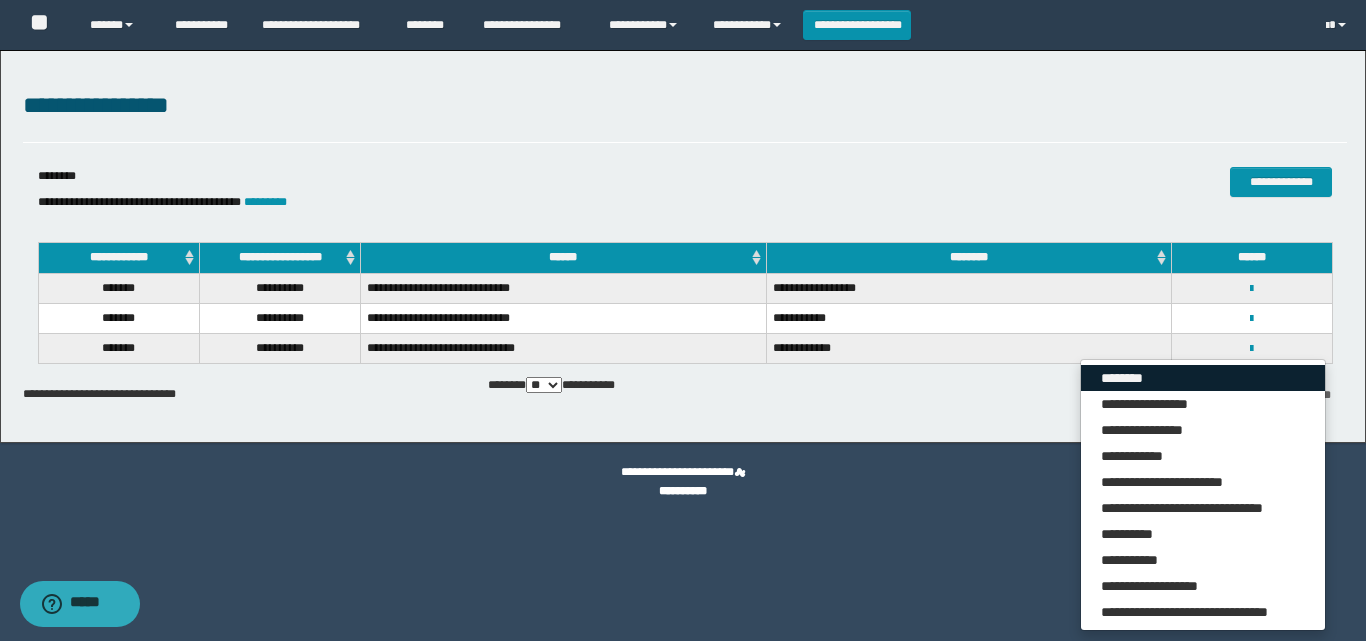 click on "********" at bounding box center [1203, 378] 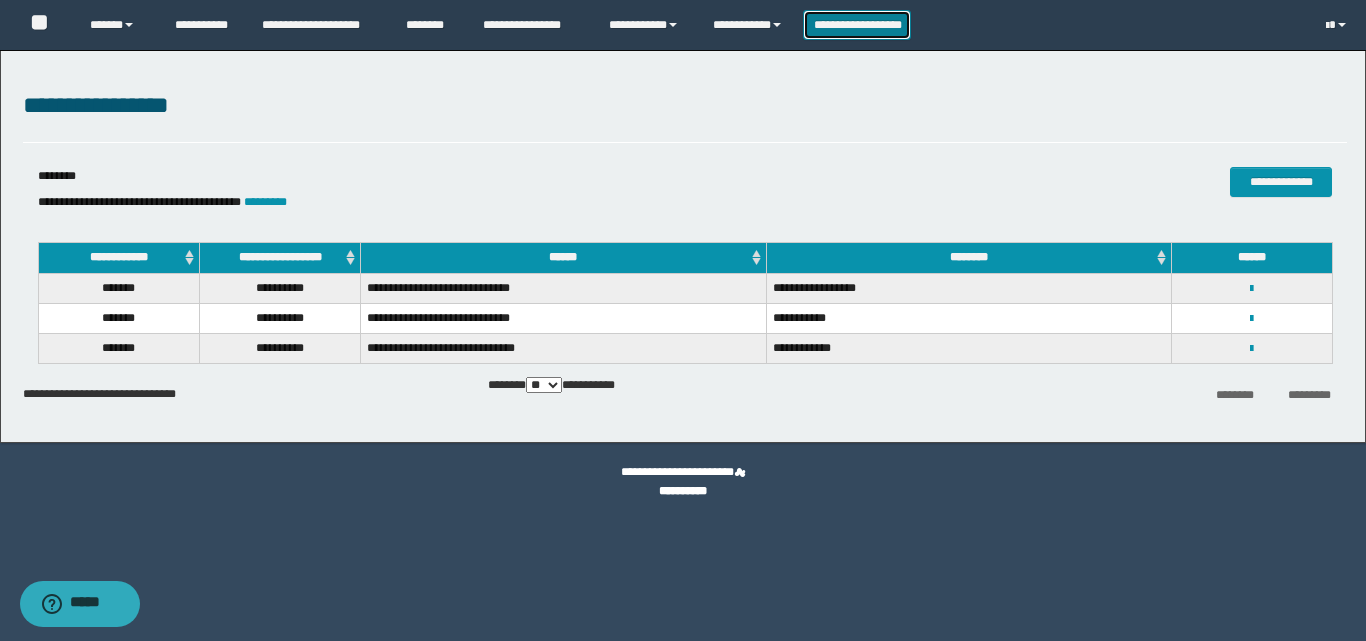 click on "**********" at bounding box center [857, 25] 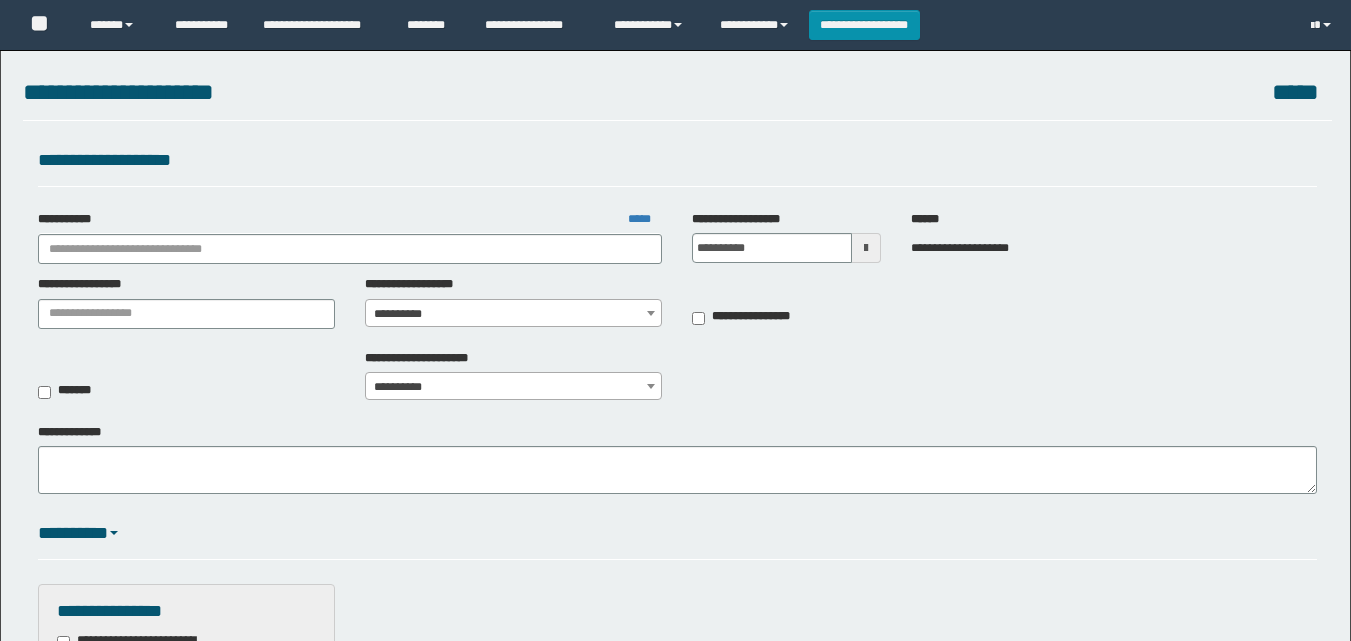 scroll, scrollTop: 0, scrollLeft: 0, axis: both 